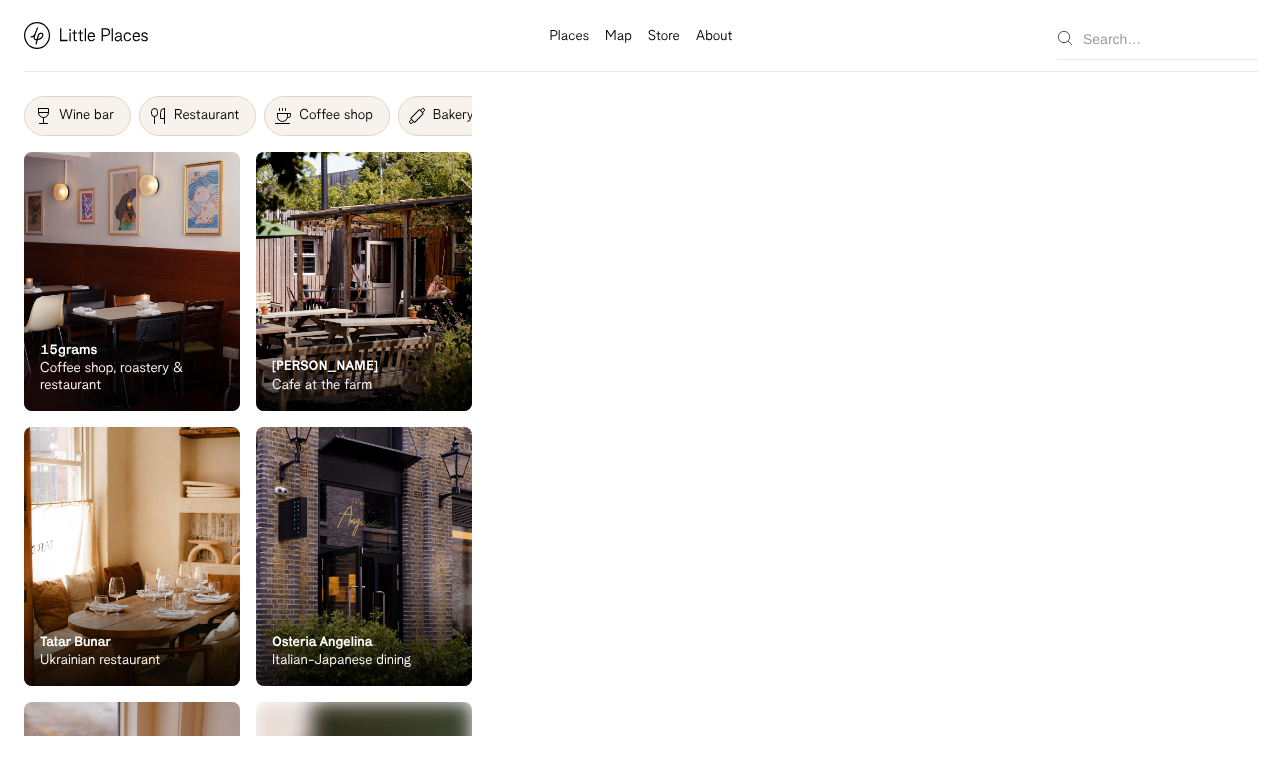 scroll, scrollTop: 0, scrollLeft: 0, axis: both 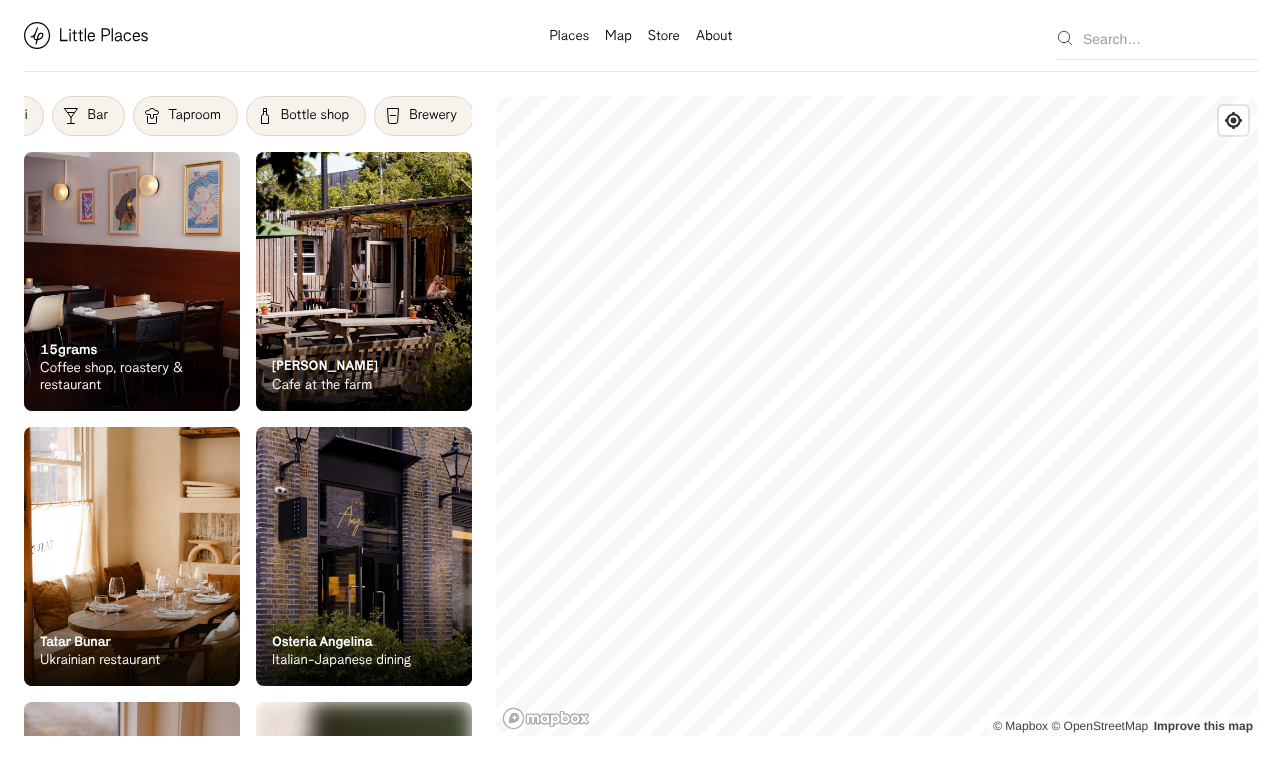 click on "Bar" at bounding box center [88, 116] 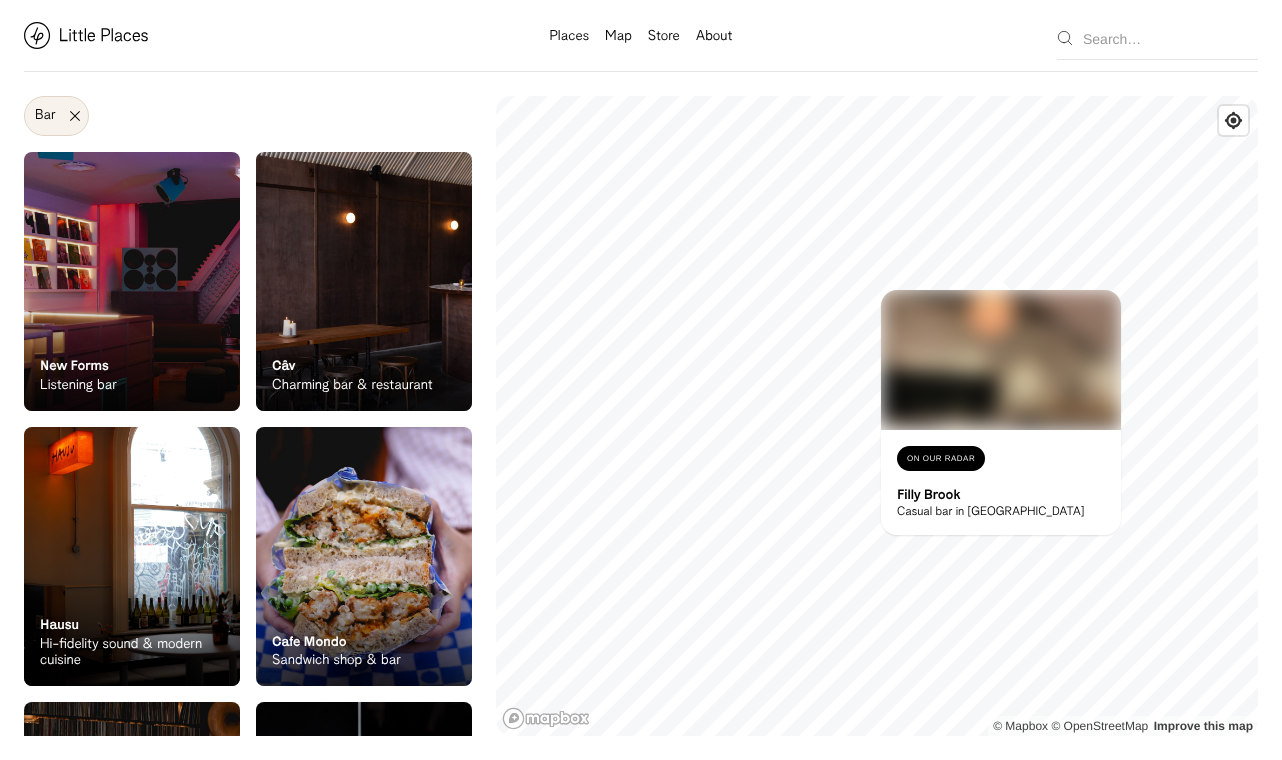 click on "Filly Brook" at bounding box center (928, 494) 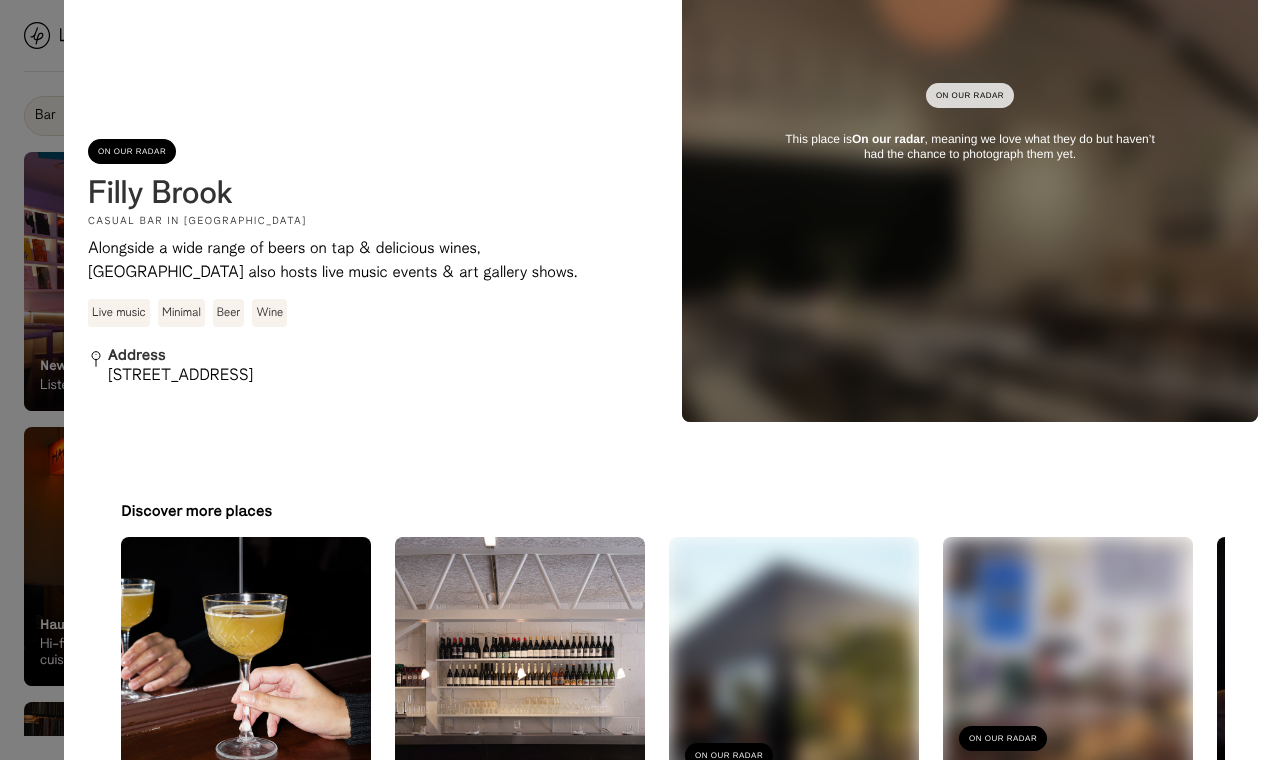 scroll, scrollTop: 303, scrollLeft: 0, axis: vertical 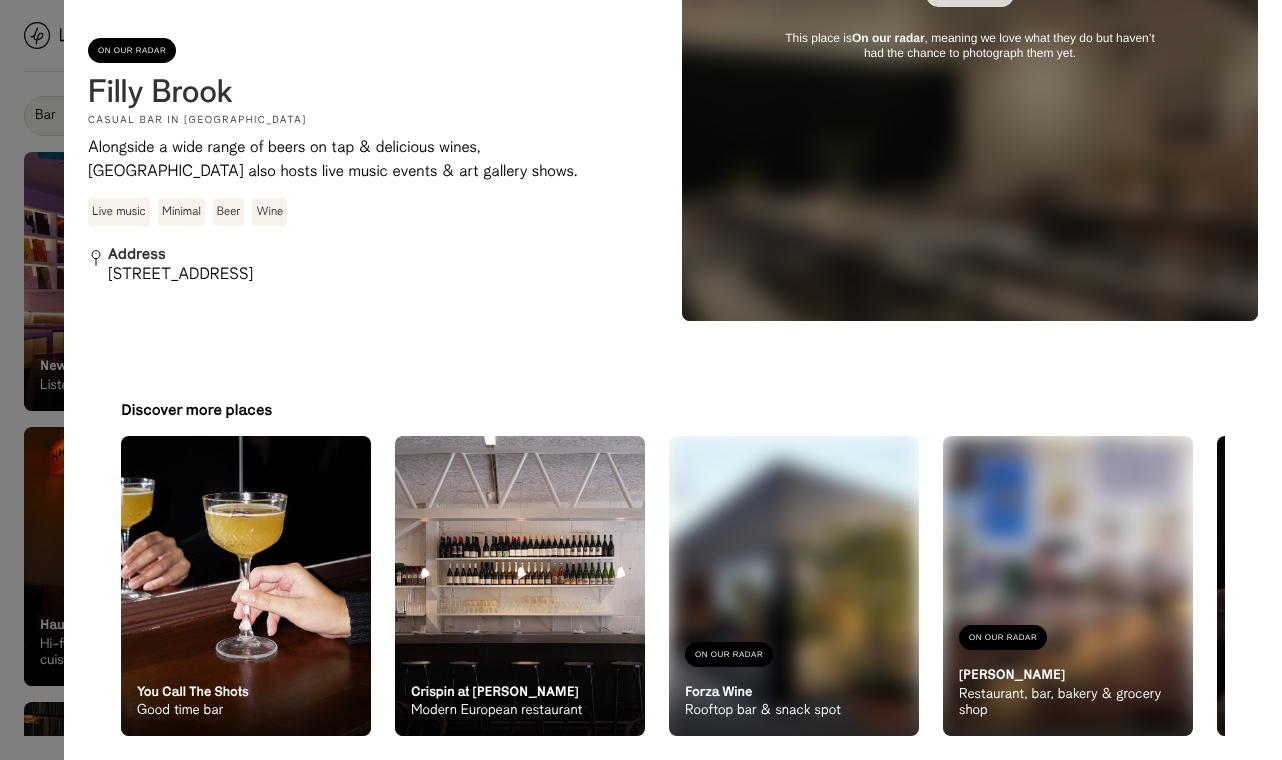 click at bounding box center (641, 380) 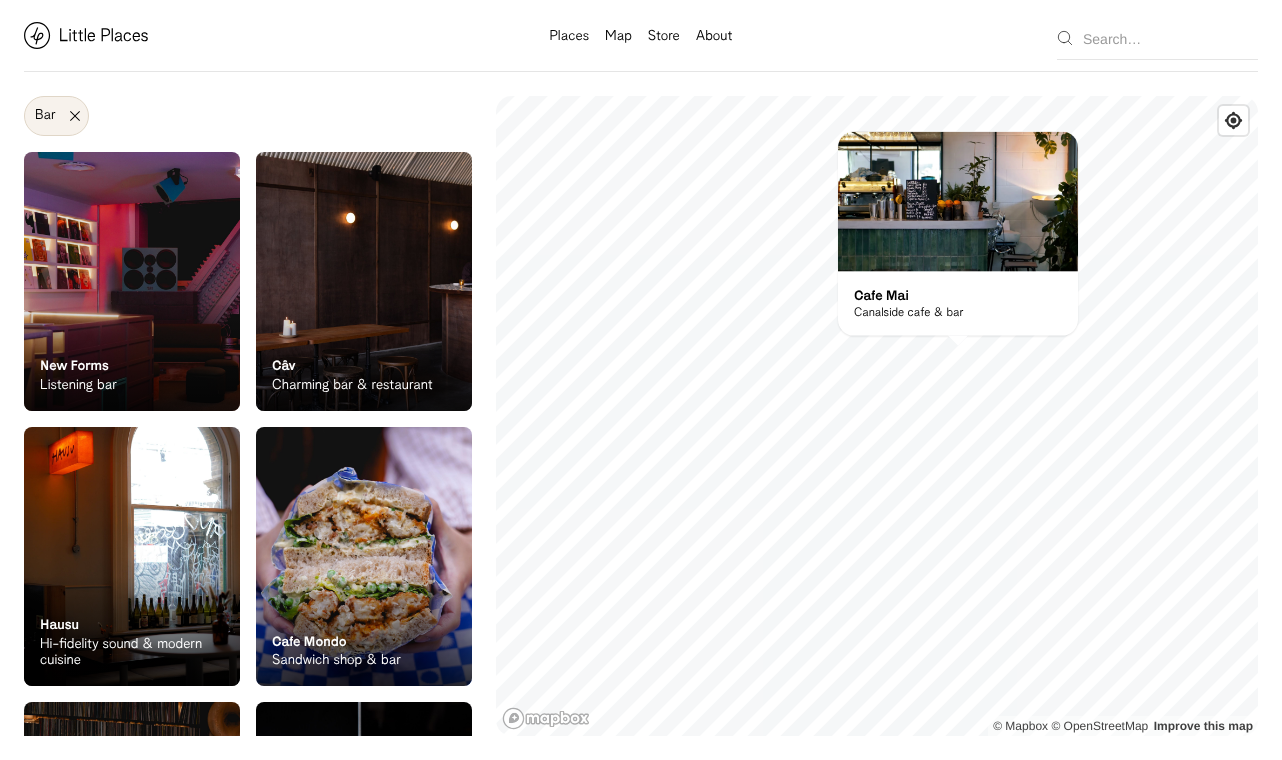 click on "Cafe Mai" at bounding box center (881, 295) 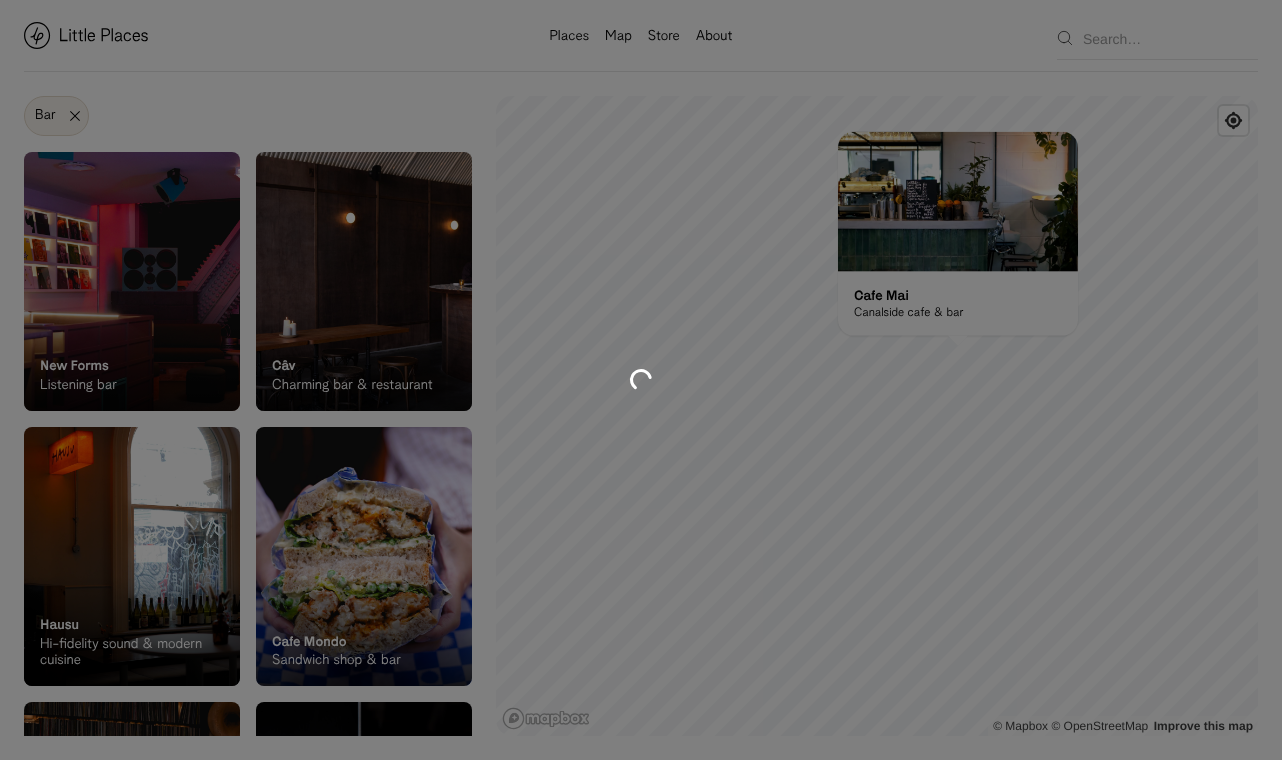 scroll, scrollTop: 0, scrollLeft: 0, axis: both 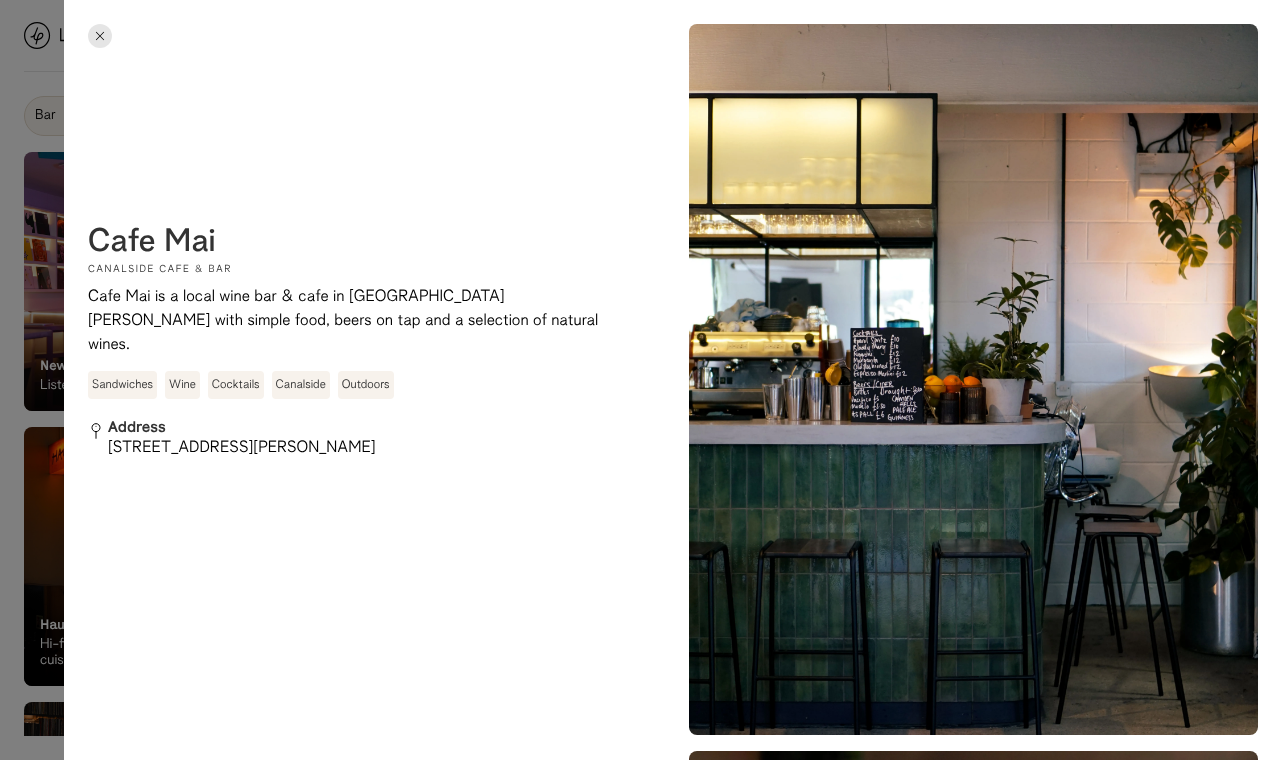 click at bounding box center [641, 380] 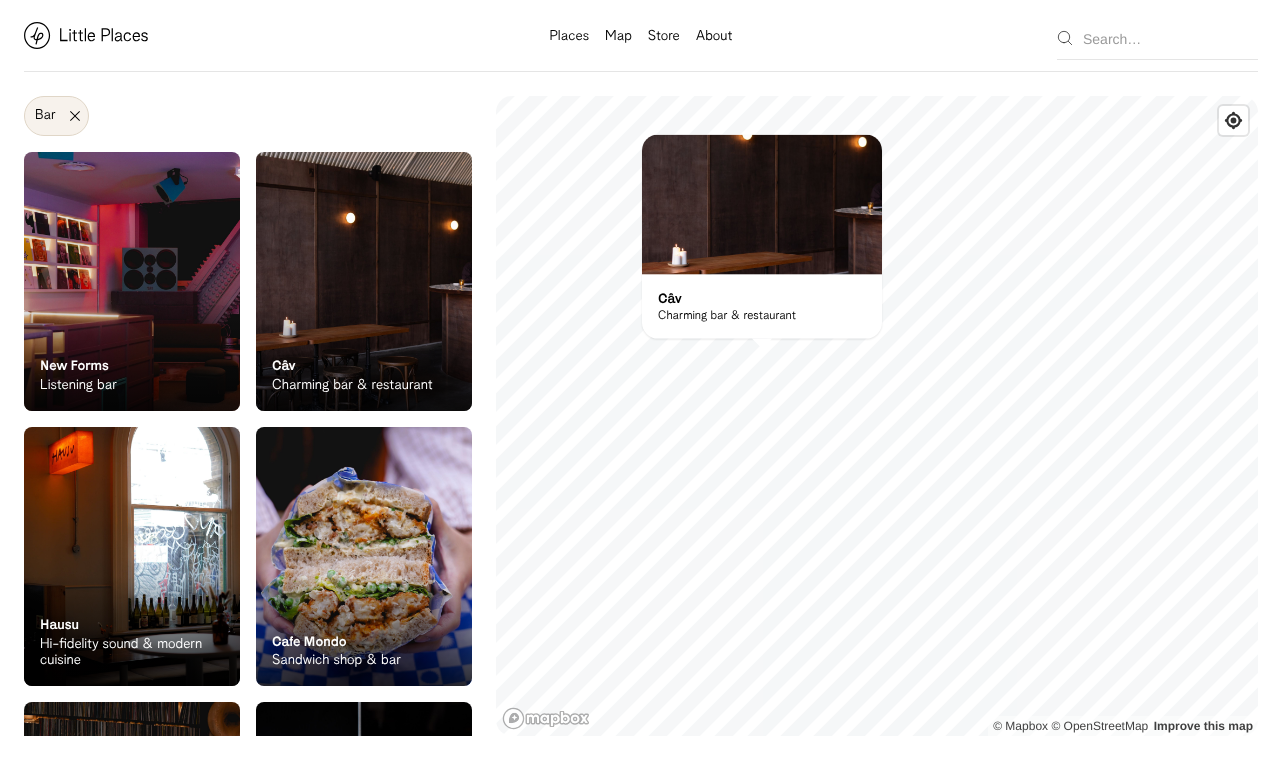 click on "On Our Radar Câv Charming bar & restaurant" at bounding box center (762, 307) 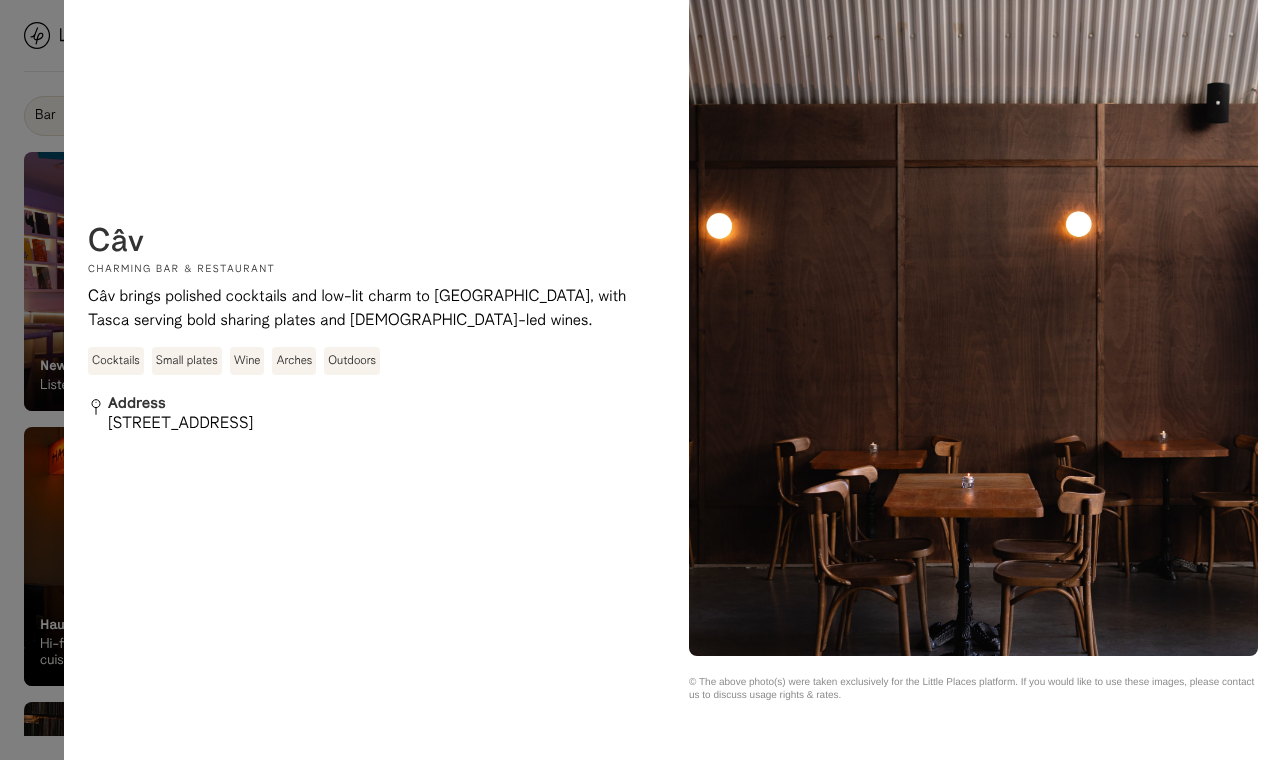 scroll, scrollTop: 2642, scrollLeft: 0, axis: vertical 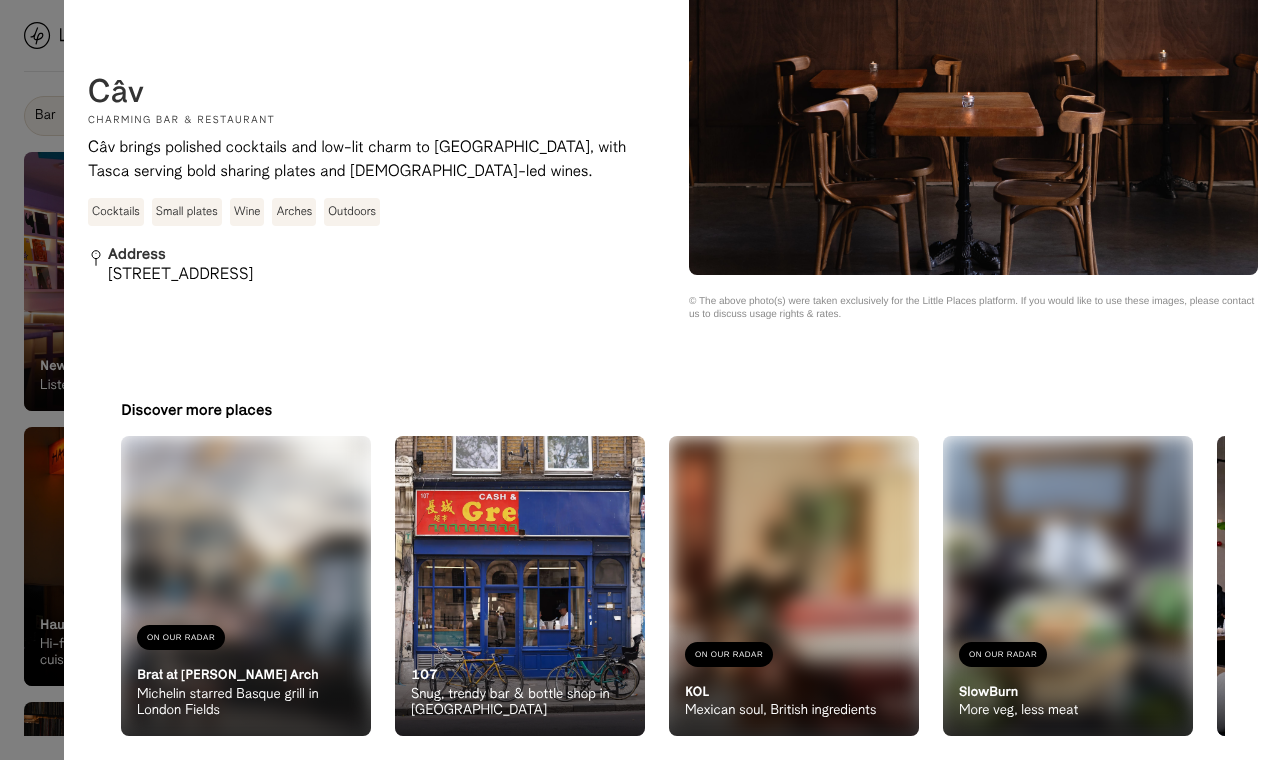 click at bounding box center [641, 380] 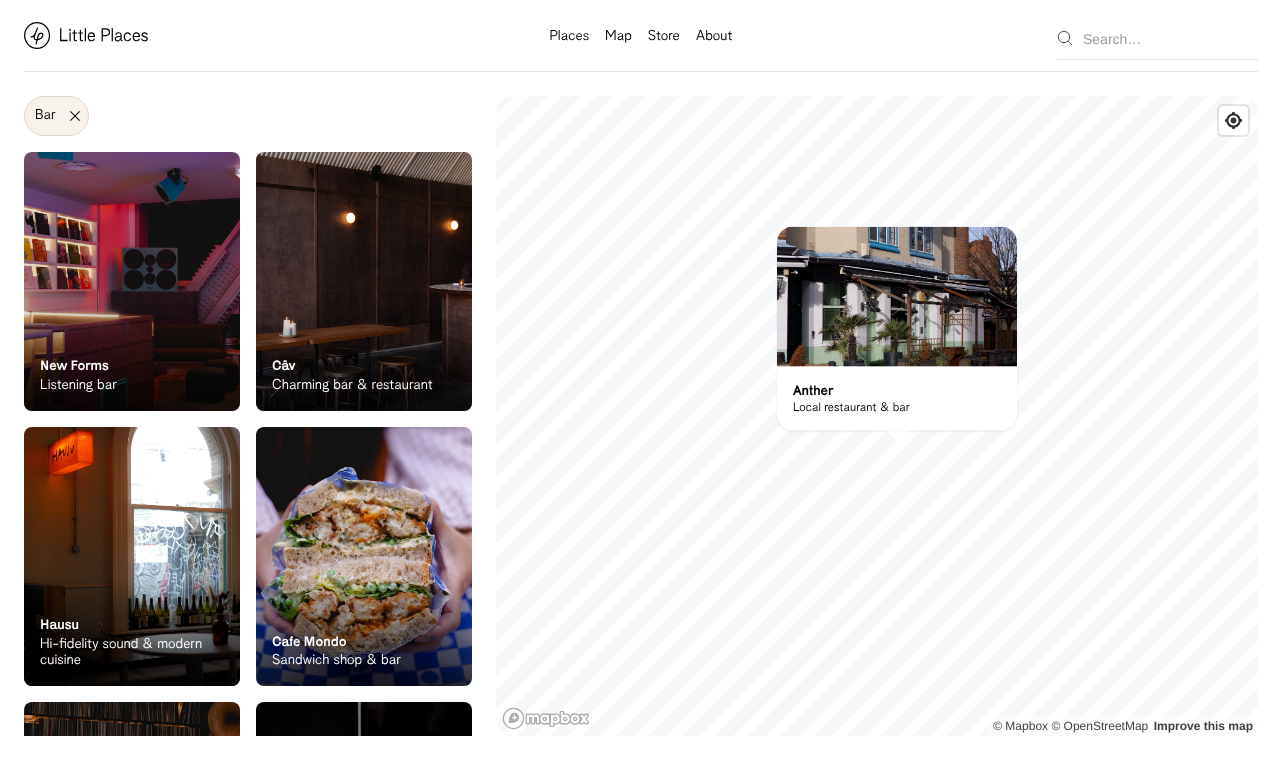 click on "Anther" at bounding box center (813, 390) 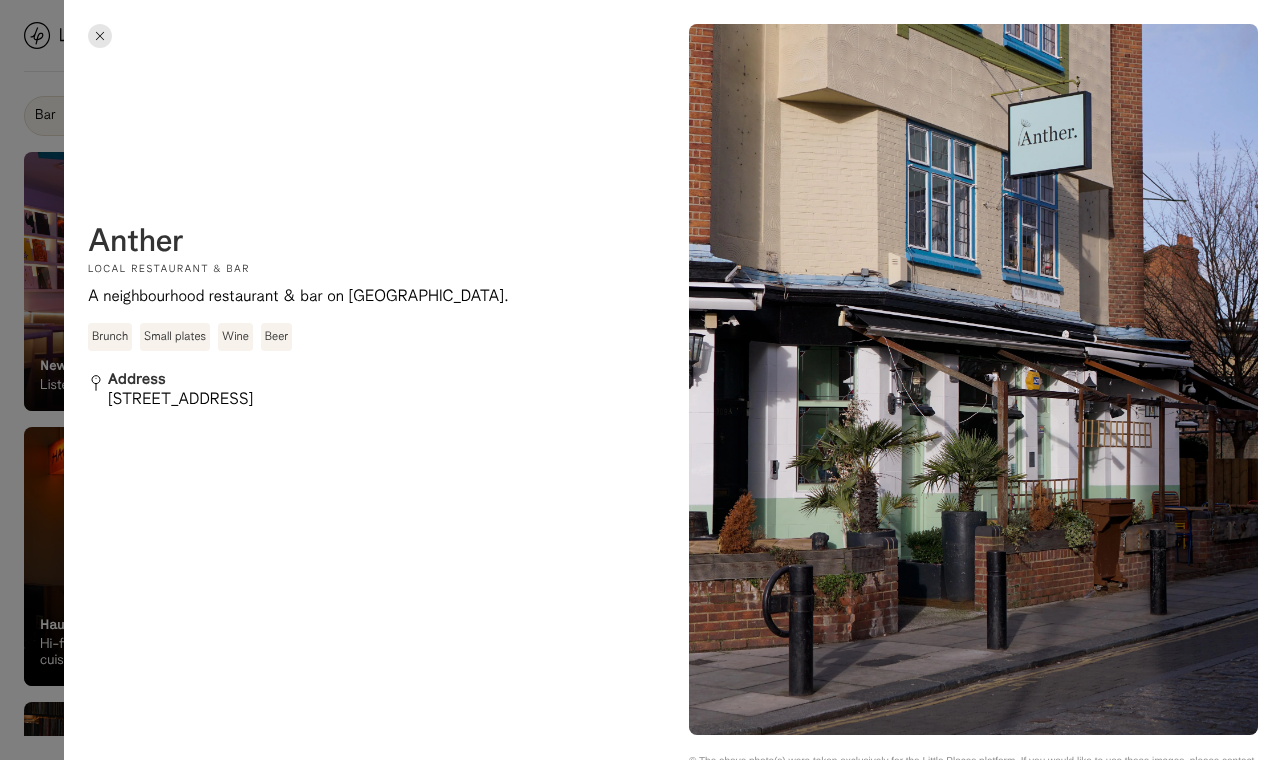 click at bounding box center (641, 380) 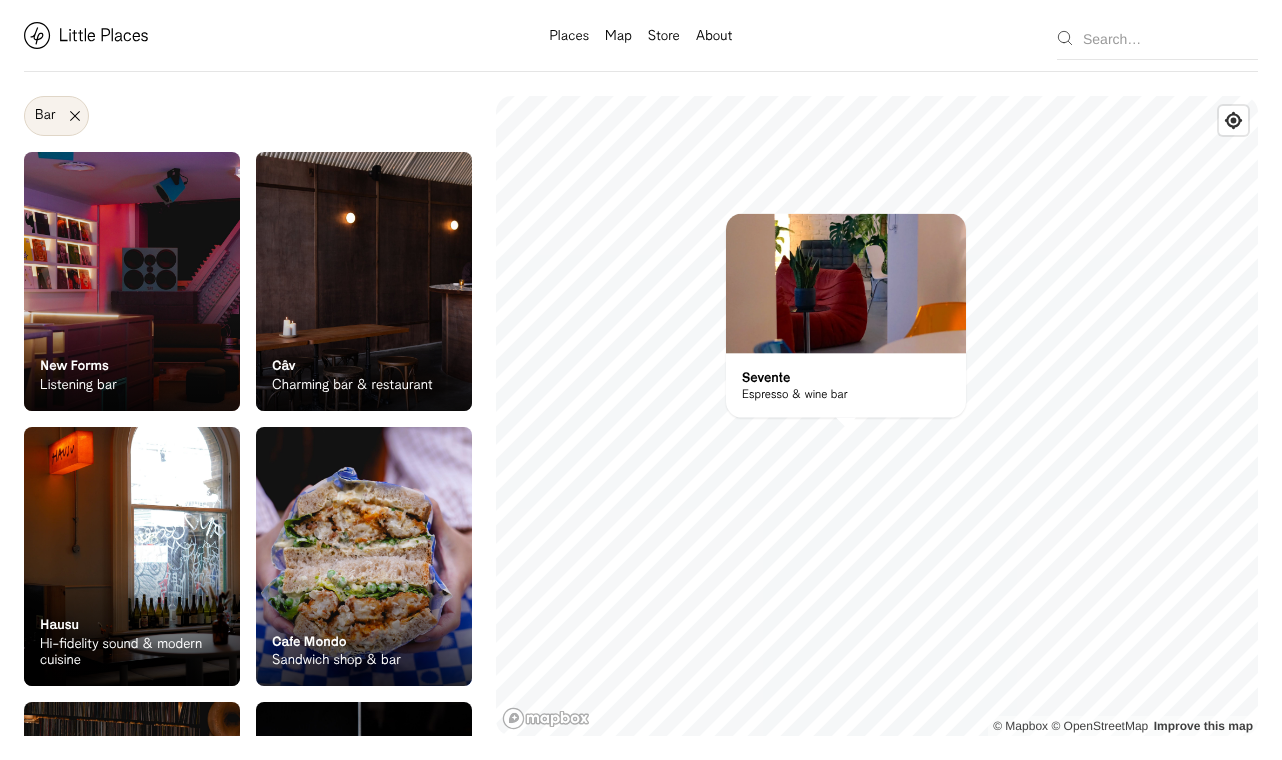click on "Espresso & wine bar" at bounding box center [795, 395] 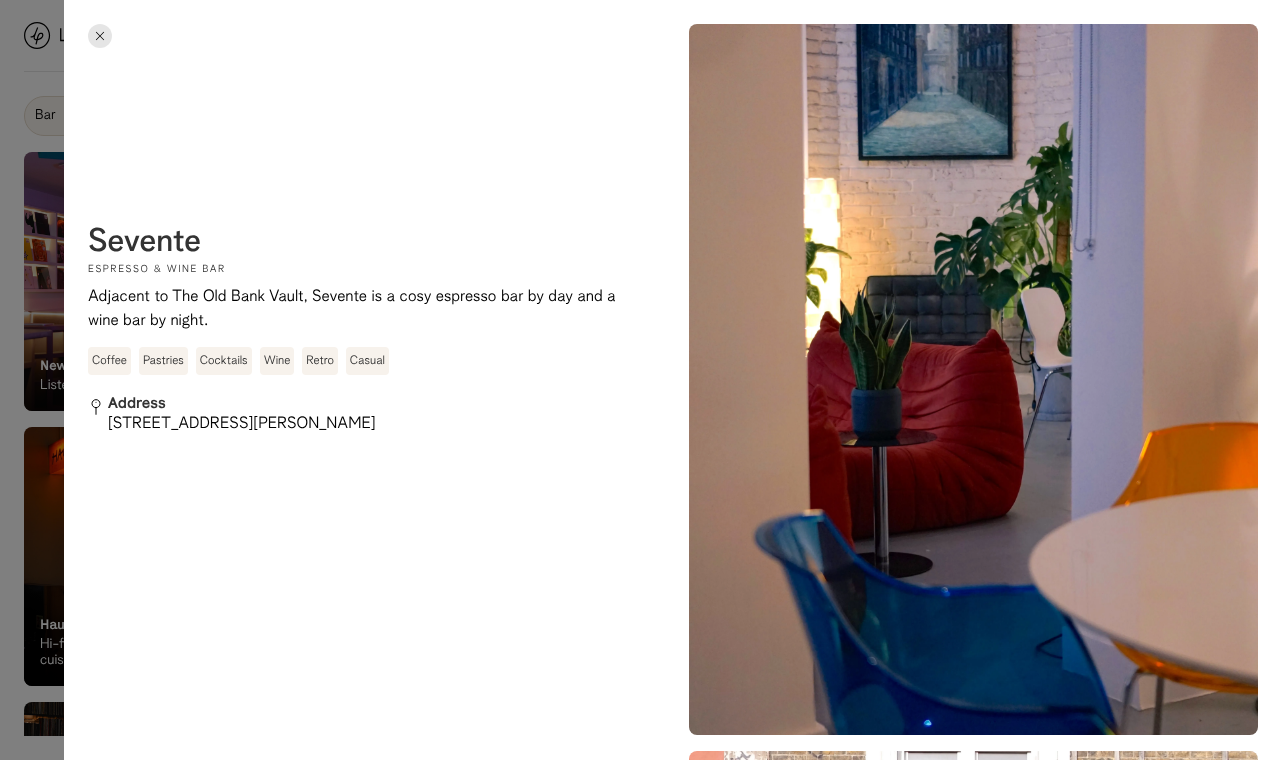 click on "On Our Radar Sevente Espresso & wine bar Adjacent to The Old Bank Vault, Sevente is a cosy espresso bar by day and a wine bar by night. Coffee Pastries Cocktails Wine Retro Casual Address 283 Hackney Rd, London E2 8NA On Our Radar This place is  On our radar , meaning we love what they do but haven’t had the chance to photograph them yet. No items found. No items found. © The above photo(s) were taken exclusively for the Little Places platform. If you would like to use these images, please contact us to discuss usage rights & rates." at bounding box center (673, 1493) 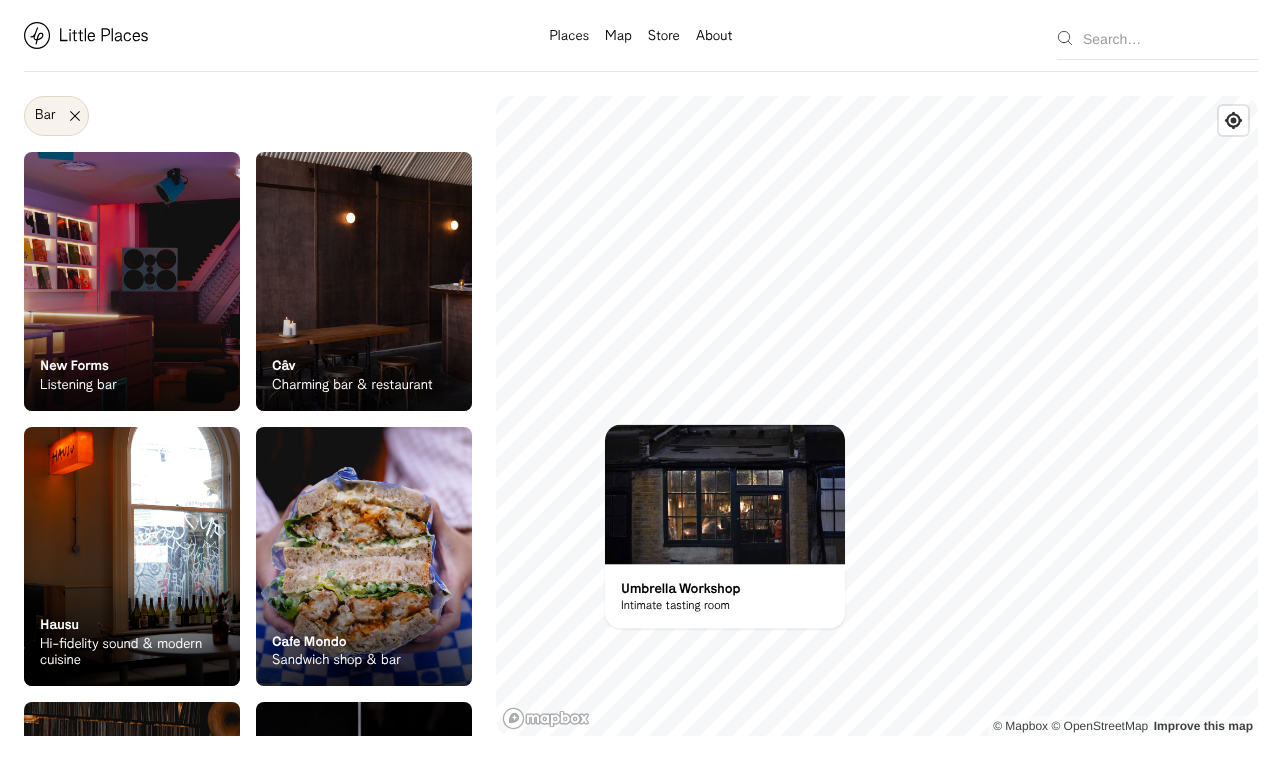 click on "On Our Radar Umbrella Workshop Intimate tasting room" at bounding box center (725, 597) 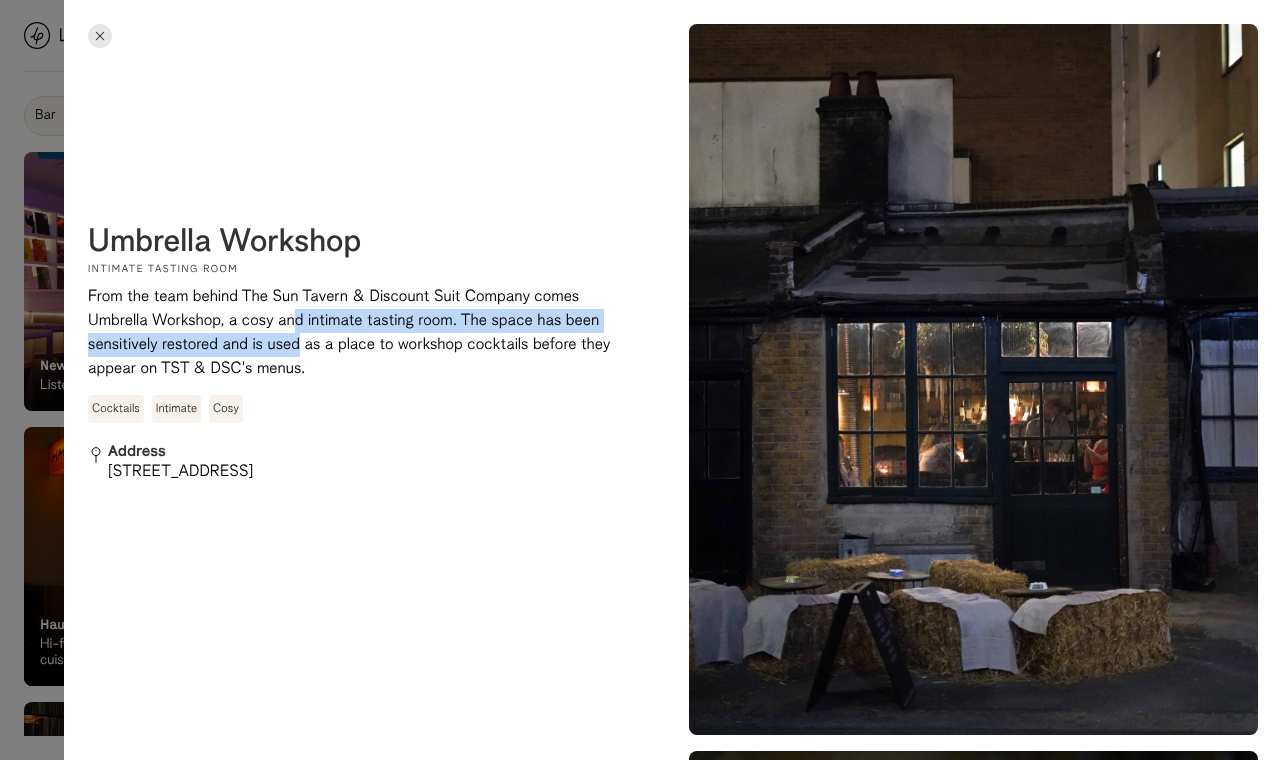 drag, startPoint x: 294, startPoint y: 314, endPoint x: 301, endPoint y: 343, distance: 29.832869 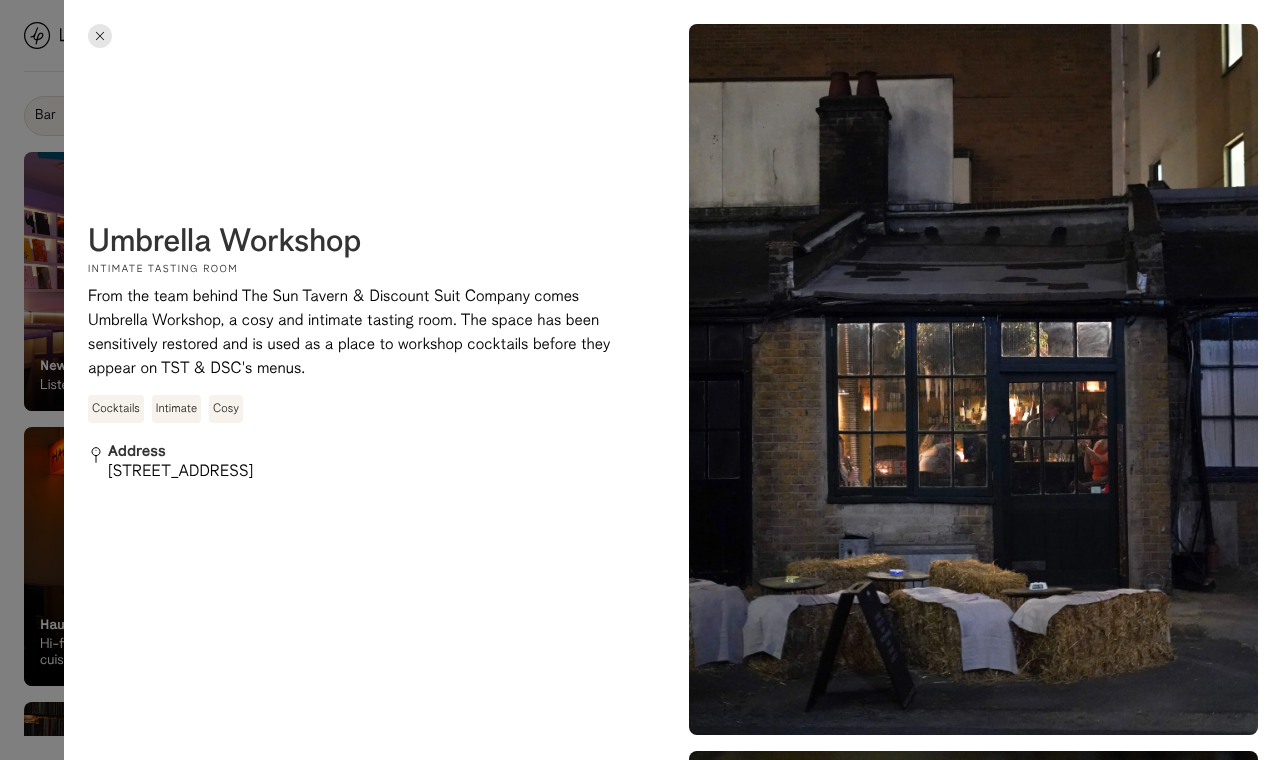 click at bounding box center [641, 380] 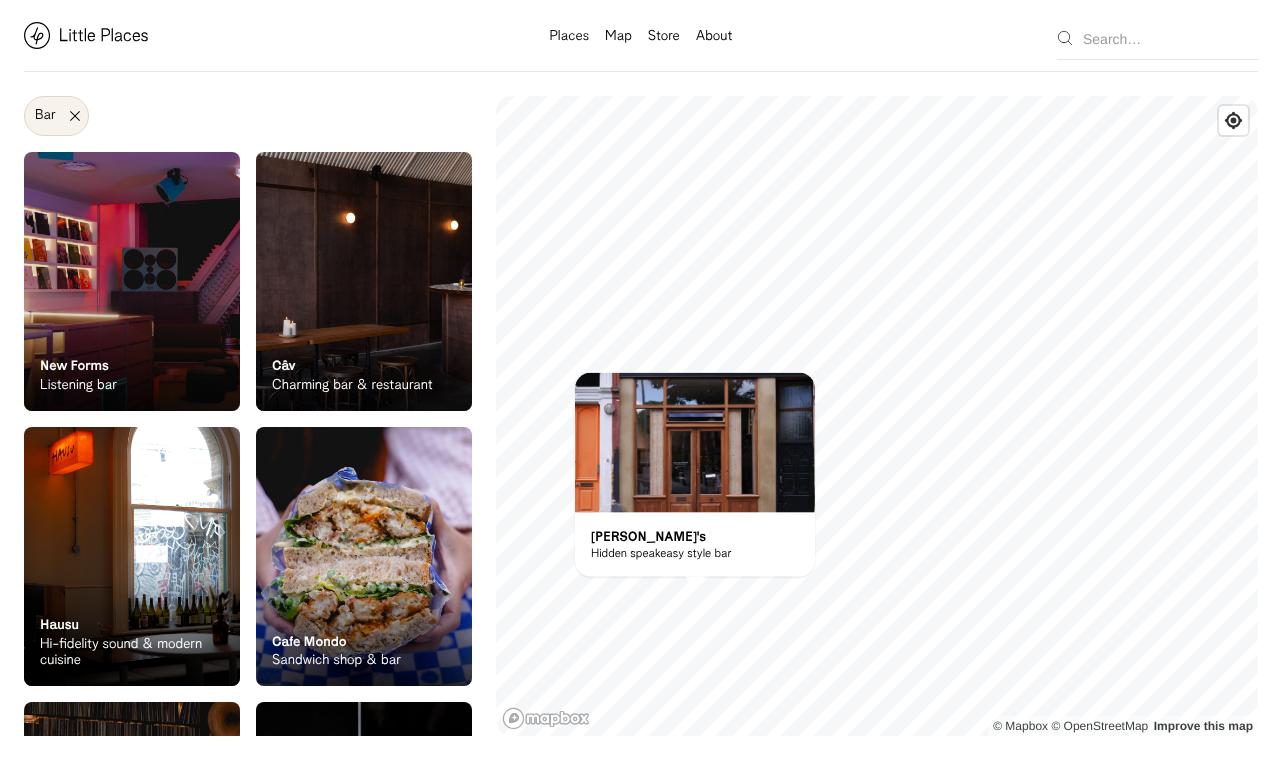 click on "On Our Radar Charlie's Hidden speakeasy style bar" at bounding box center (695, 545) 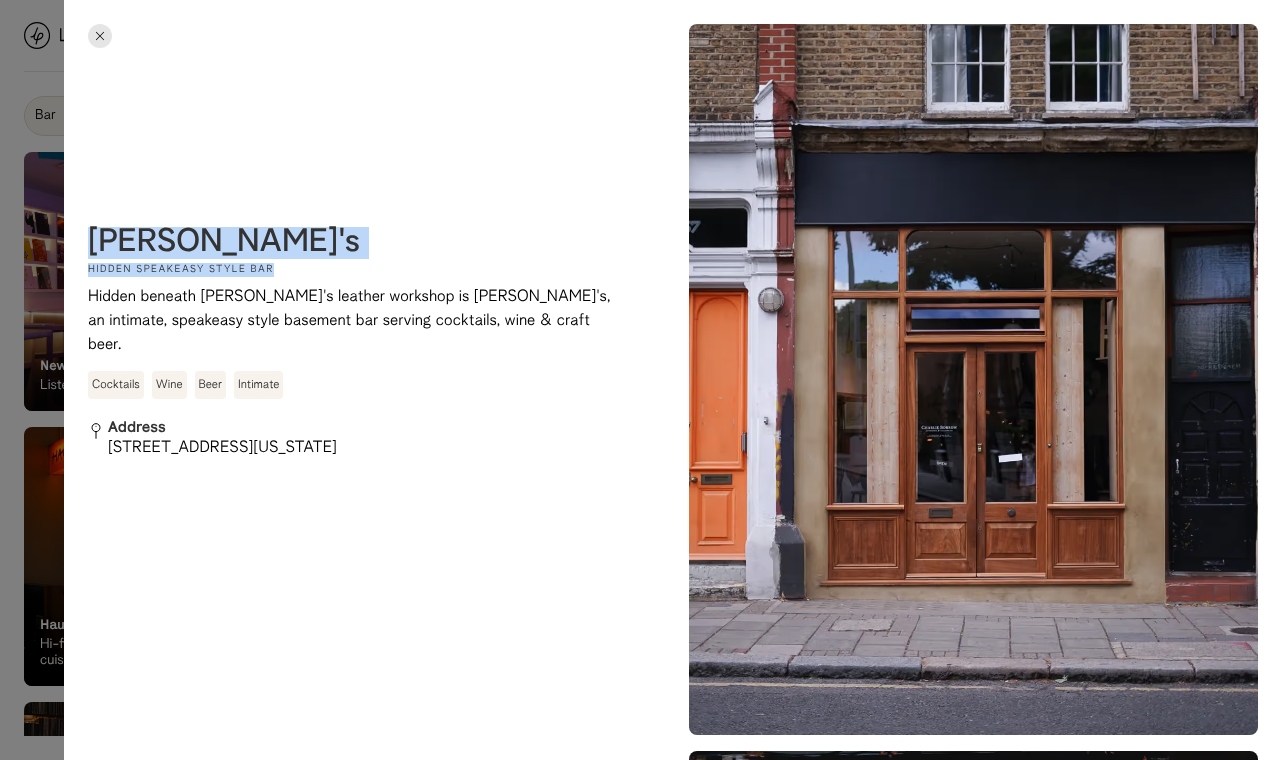 drag, startPoint x: 92, startPoint y: 244, endPoint x: 290, endPoint y: 266, distance: 199.21848 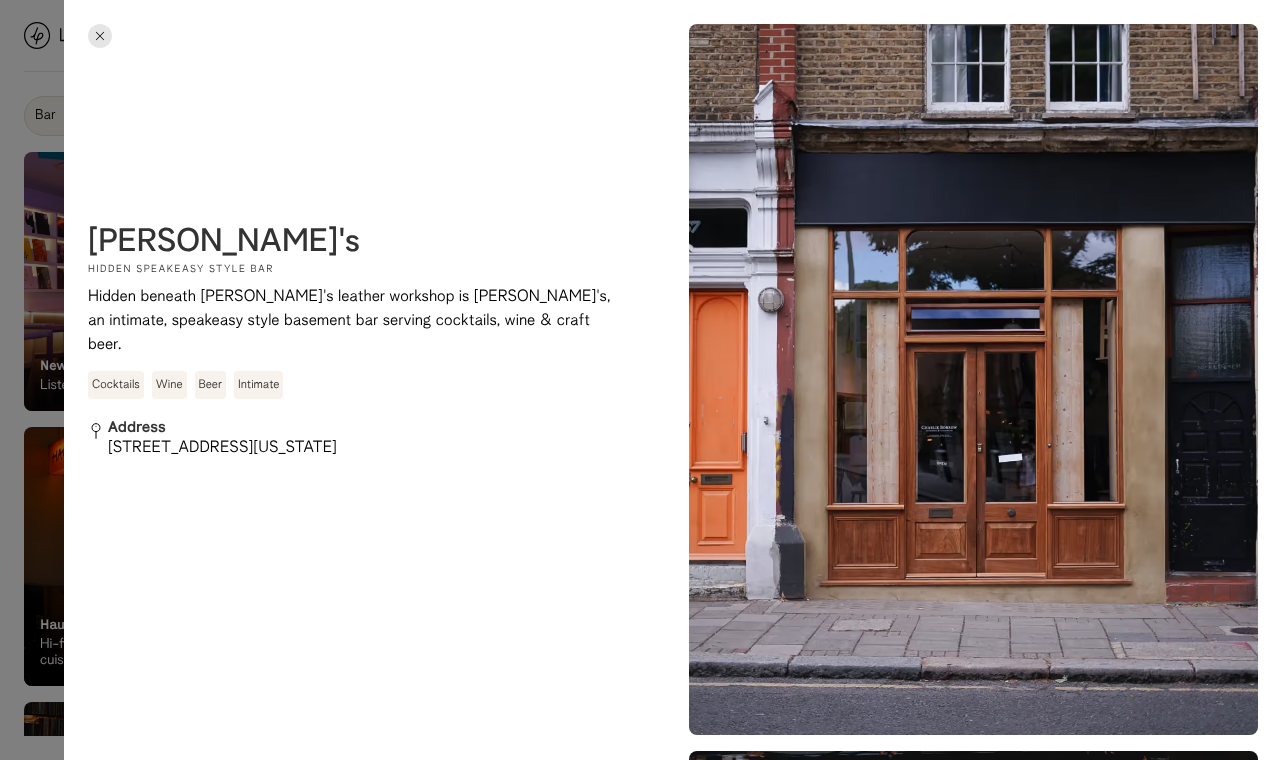 click at bounding box center [641, 380] 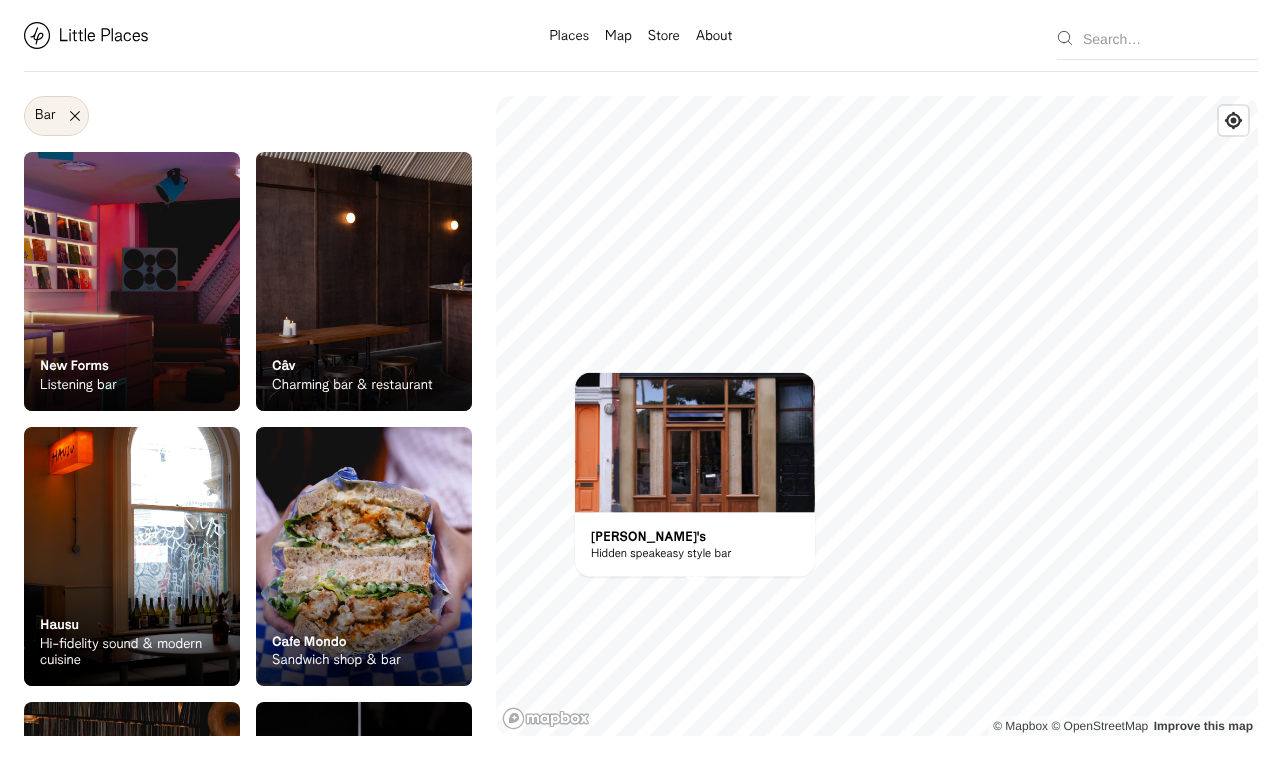 click on "Label Bar Wine bar Restaurant Coffee shop Bakery Deli Bar Taproom Bottle shop Brewery Pub Pizza Lifestyle Foliage Stores On Our Radar New Forms Listening bar On Our Radar New Forms Listening bar On Our Radar Câv Charming bar & restaurant On Our Radar Câv Charming bar & restaurant On Our Radar Hausu Hi-fidelity sound & modern cuisine On Our Radar Hausu Hi-fidelity sound & modern cuisine On Our Radar Cafe Mondo Sandwich shop & bar On Our Radar Cafe Mondo Sandwich shop & bar On Our Radar Jazu Vinyl & cocktail bar On Our Radar Jazu Vinyl & cocktail bar On Our Radar You Call The Shots Good time bar On Our Radar You Call The Shots Good time bar On Our Radar Bun House Disco Playful Cantonese small plates On Our Radar Bun House Disco Playful Cantonese small plates On Our Radar Around Cocktails & snacks On Our Radar Around Cocktails & snacks On Our Radar Mad Cats Funky hi-fi bar On Our Radar Mad Cats Funky hi-fi bar On Our Radar All Good Bottle shop & bar On Our Radar All Good Bottle shop & bar On Our Radar Chiave" at bounding box center [641, 416] 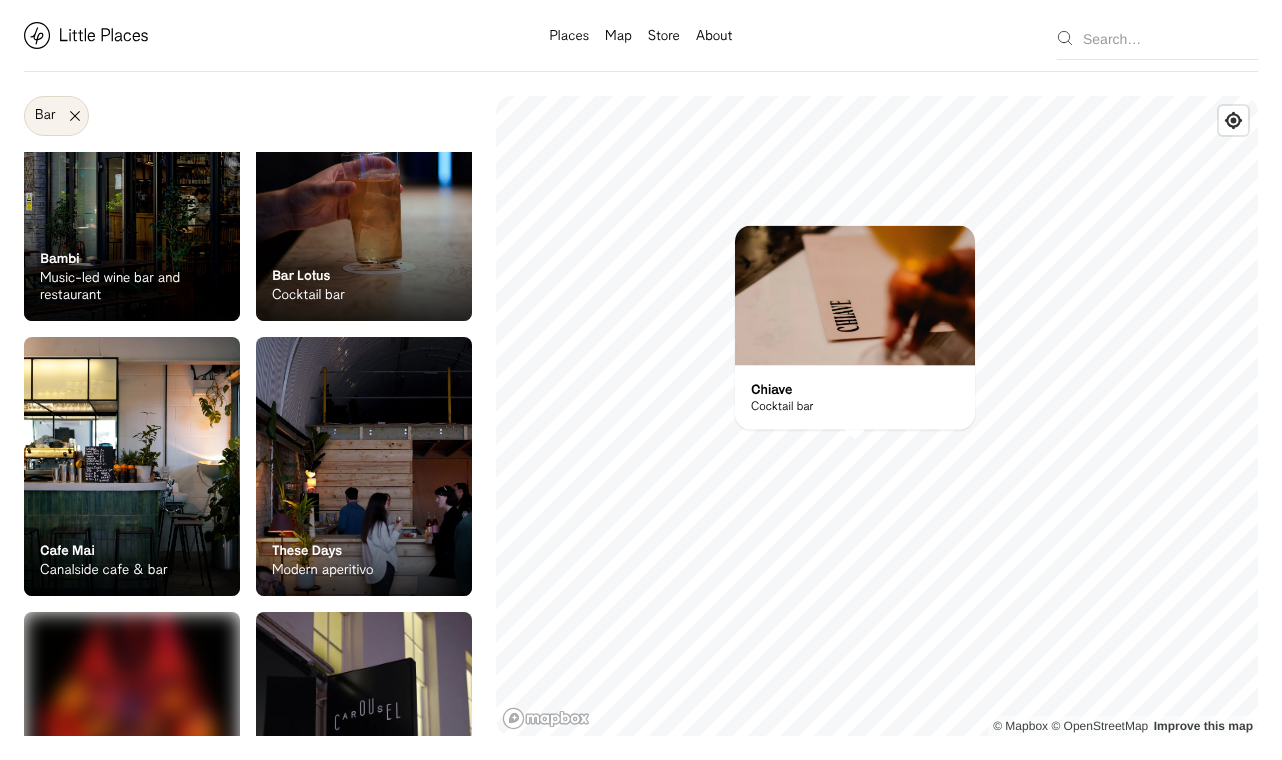 scroll, scrollTop: 2877, scrollLeft: 0, axis: vertical 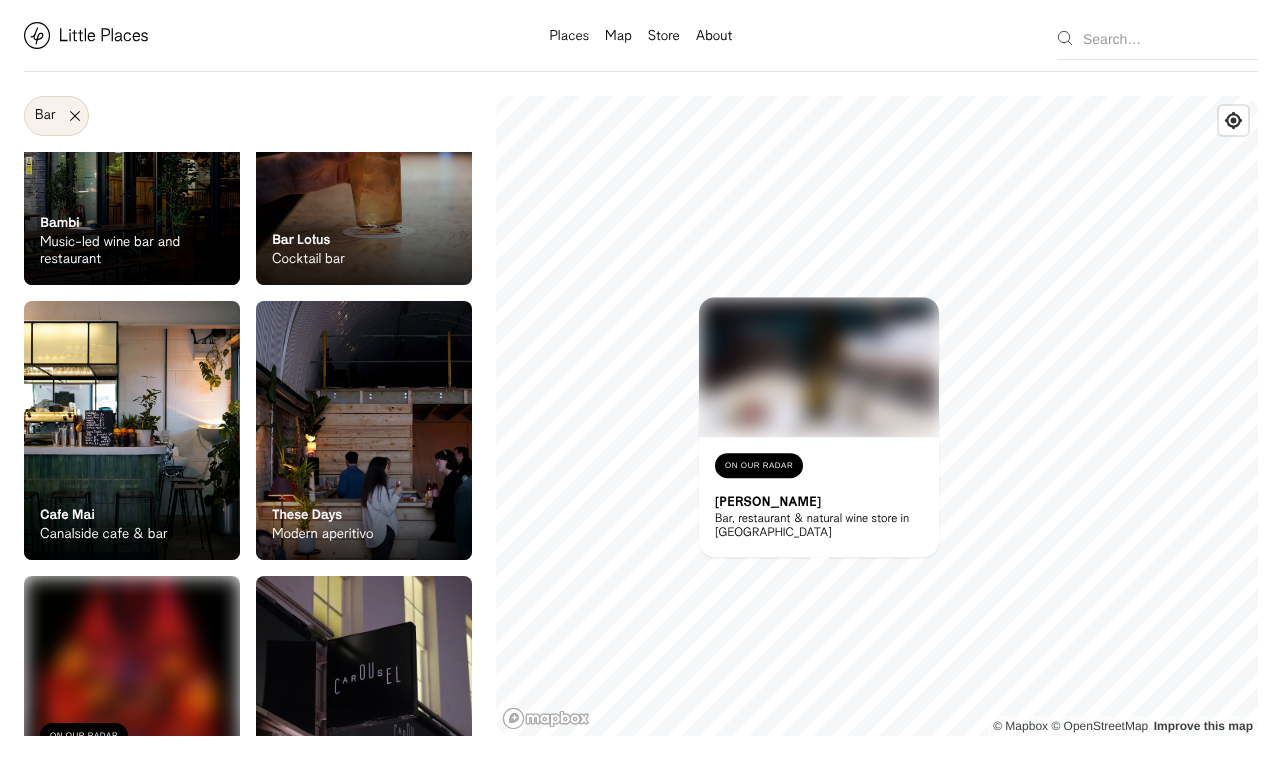 click on "Elliot's" at bounding box center [768, 501] 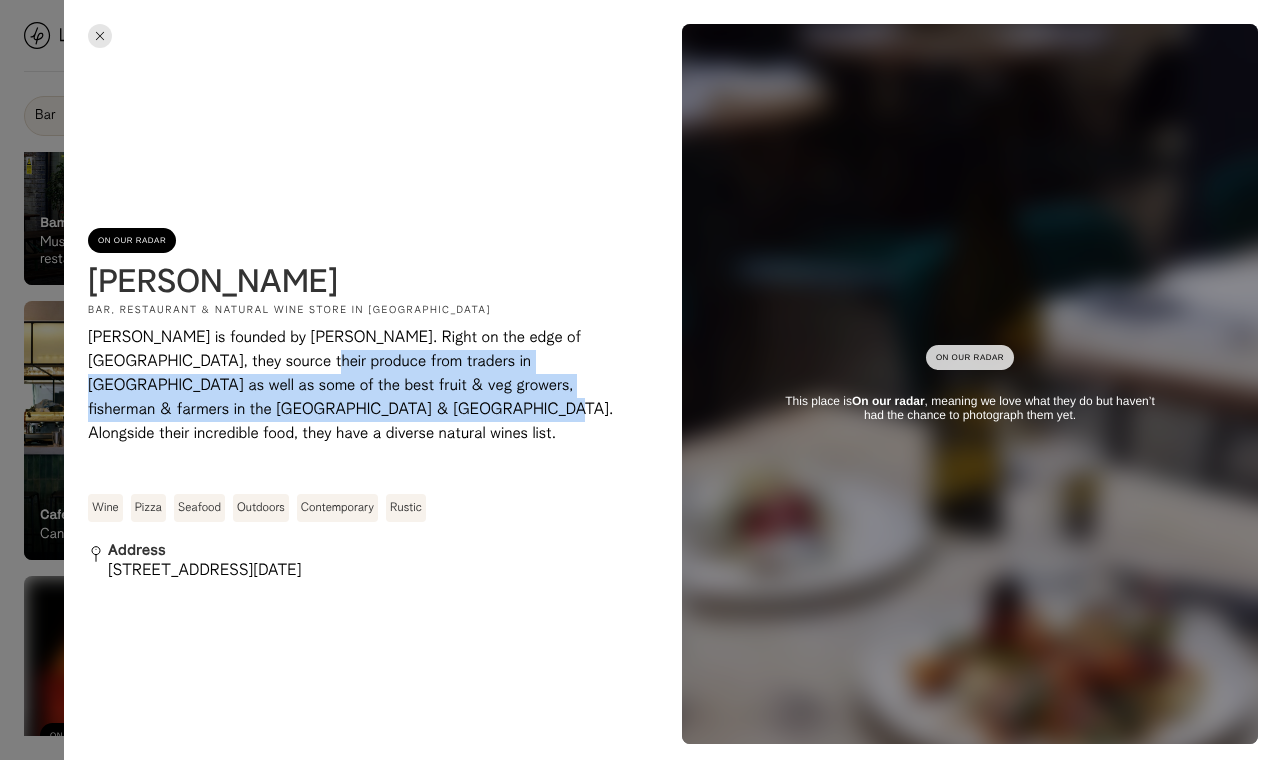 drag, startPoint x: 199, startPoint y: 353, endPoint x: 233, endPoint y: 420, distance: 75.13322 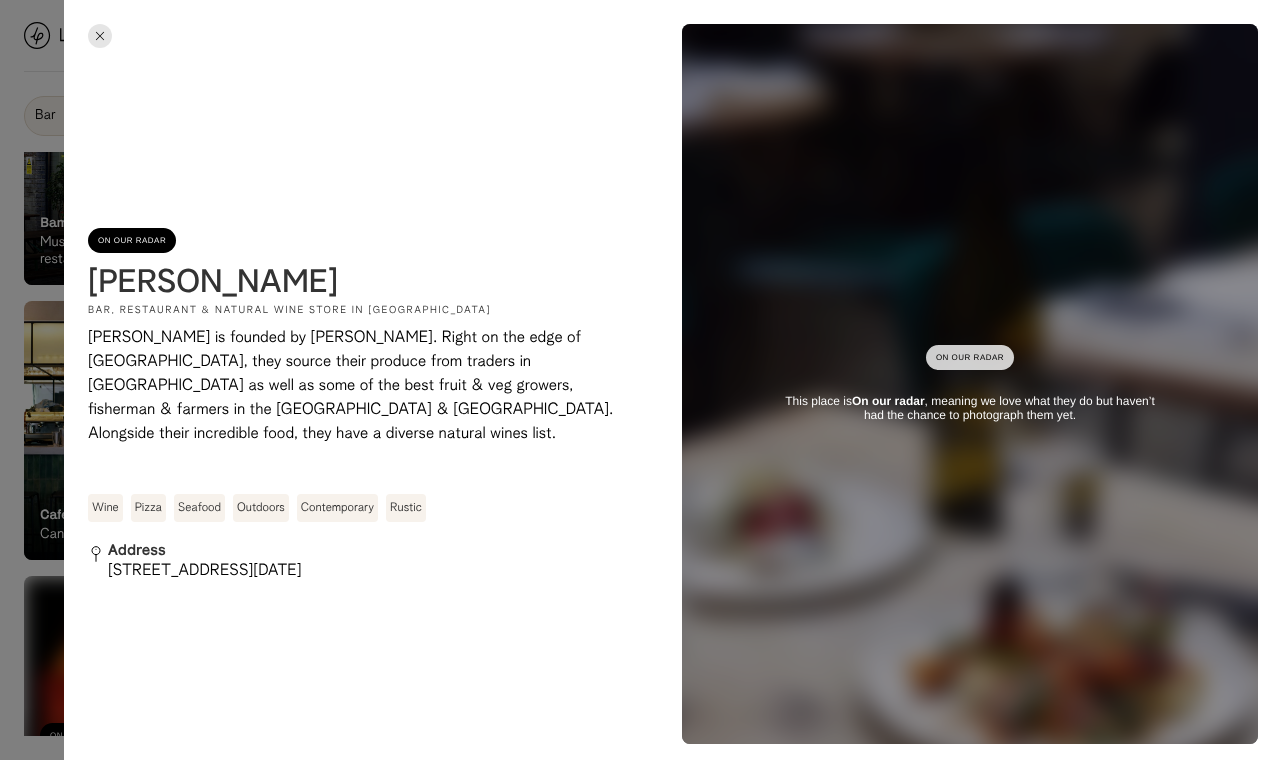 click at bounding box center (641, 380) 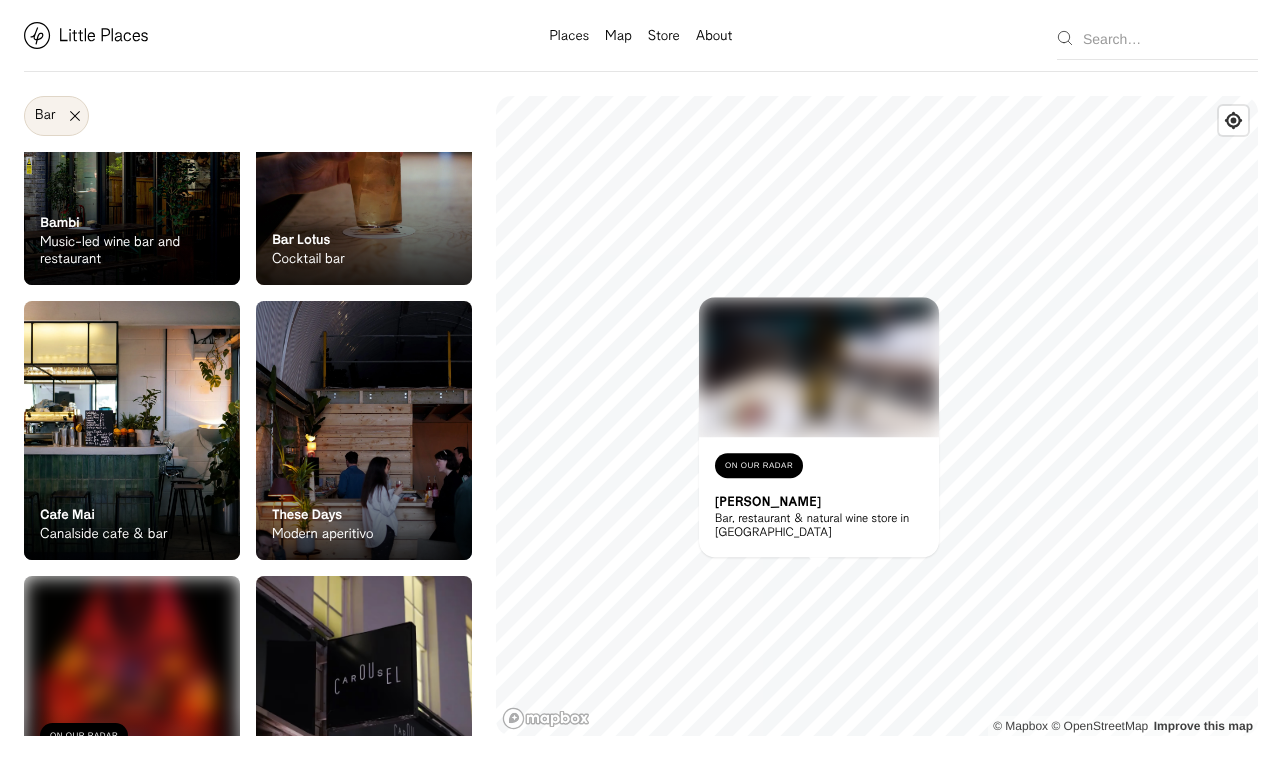 click on "Bar" at bounding box center (56, 116) 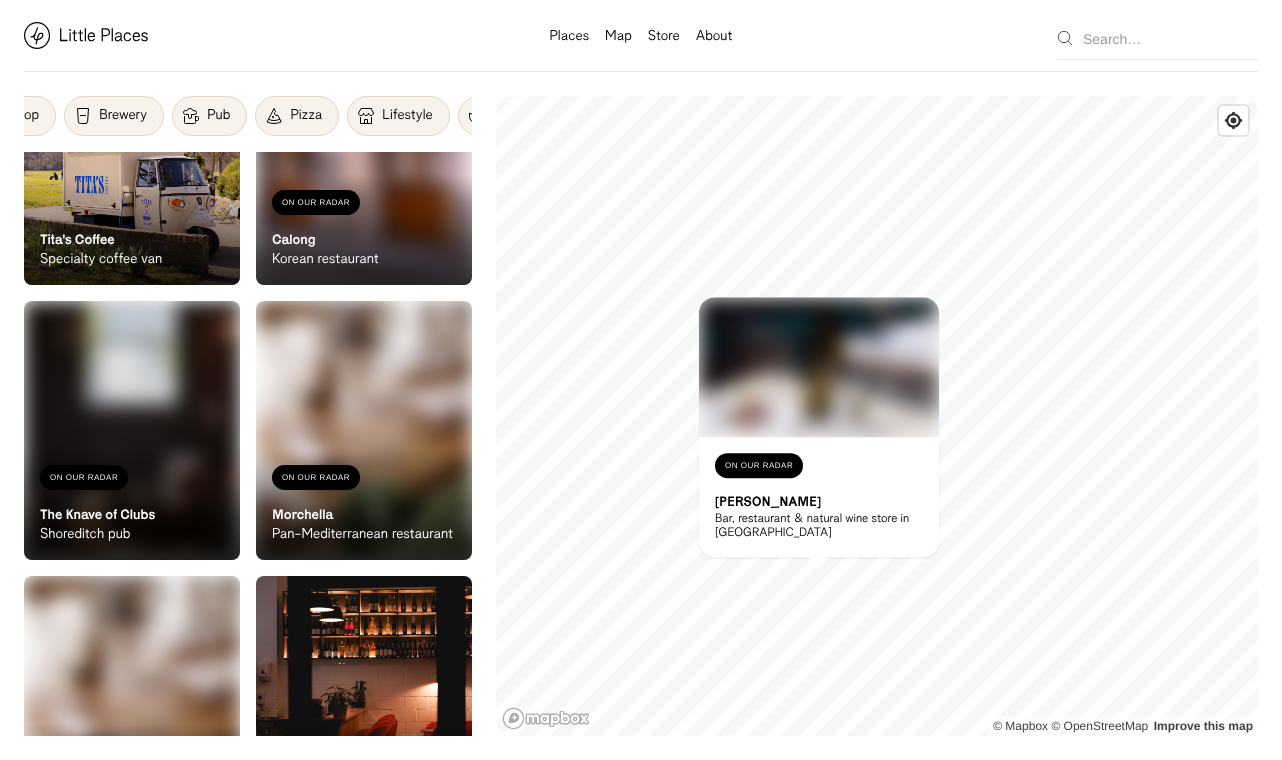 scroll, scrollTop: 0, scrollLeft: 859, axis: horizontal 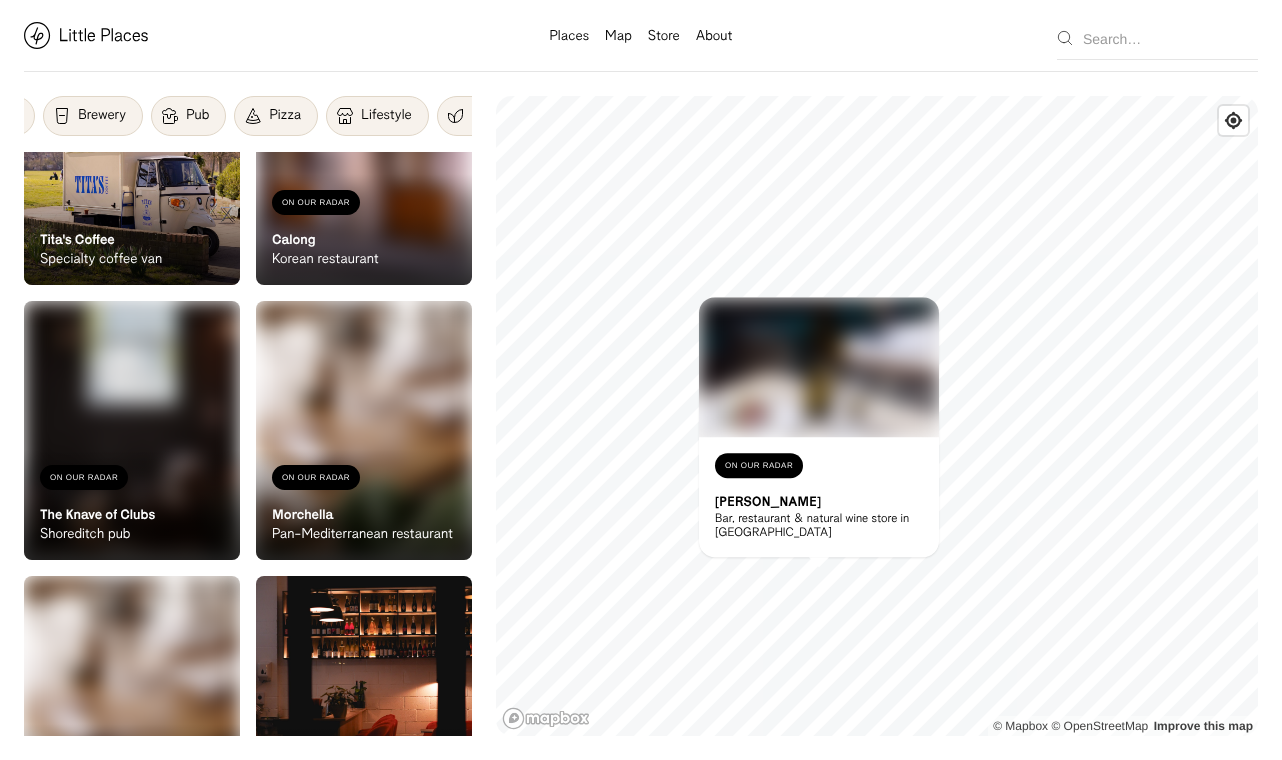 click on "Pub" at bounding box center [188, 116] 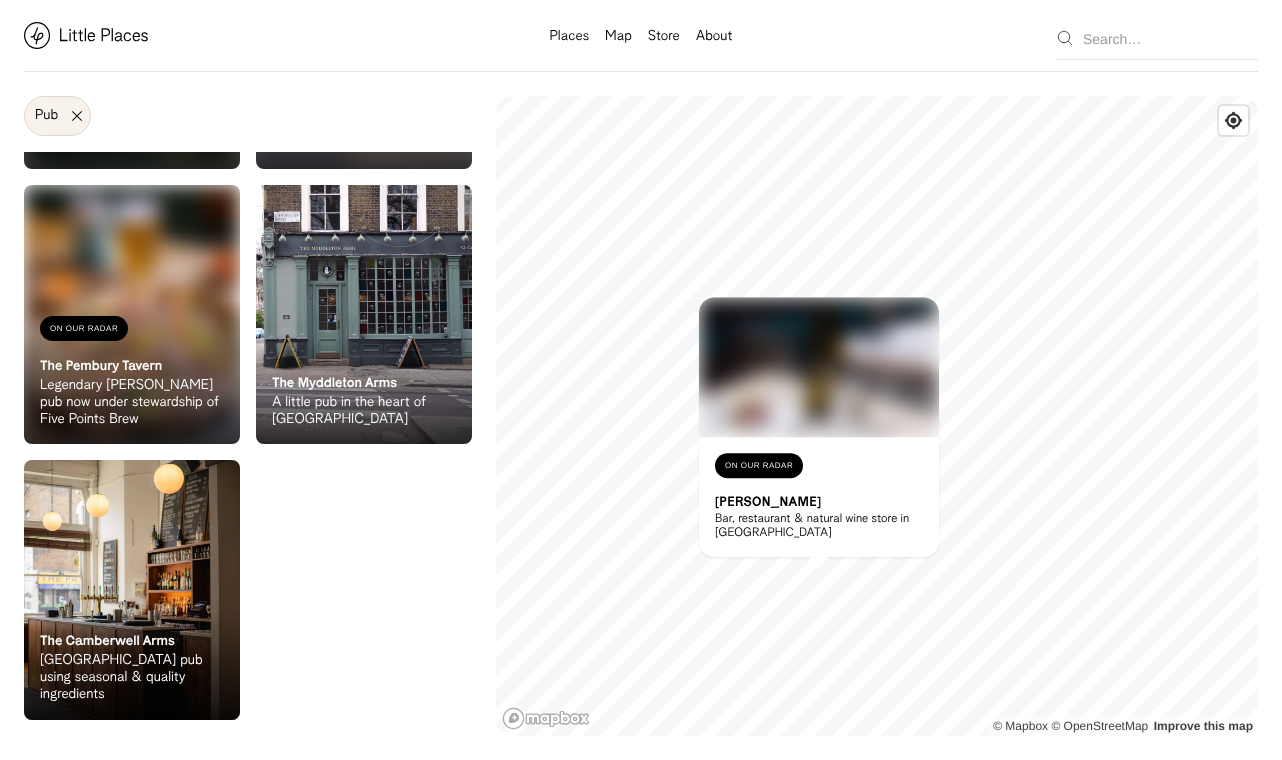 scroll, scrollTop: 2441, scrollLeft: 0, axis: vertical 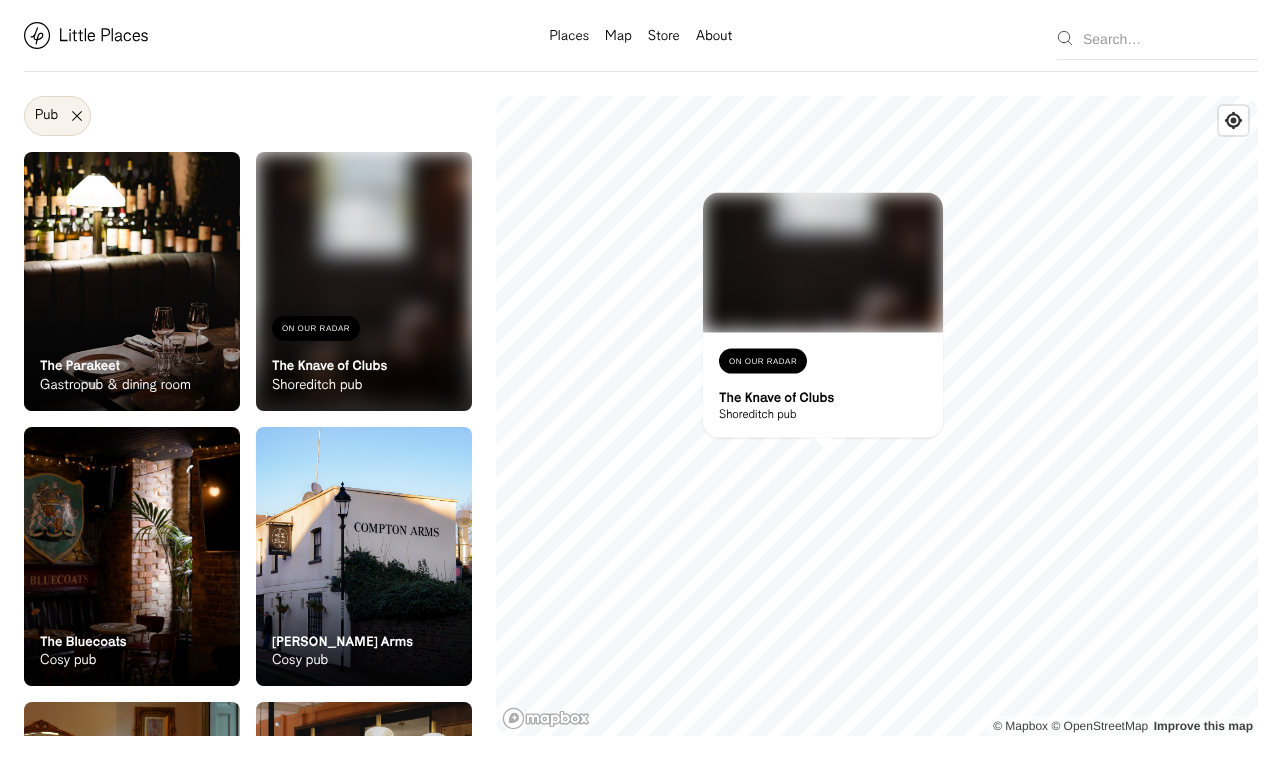 click on "The Knave of Clubs" at bounding box center [776, 397] 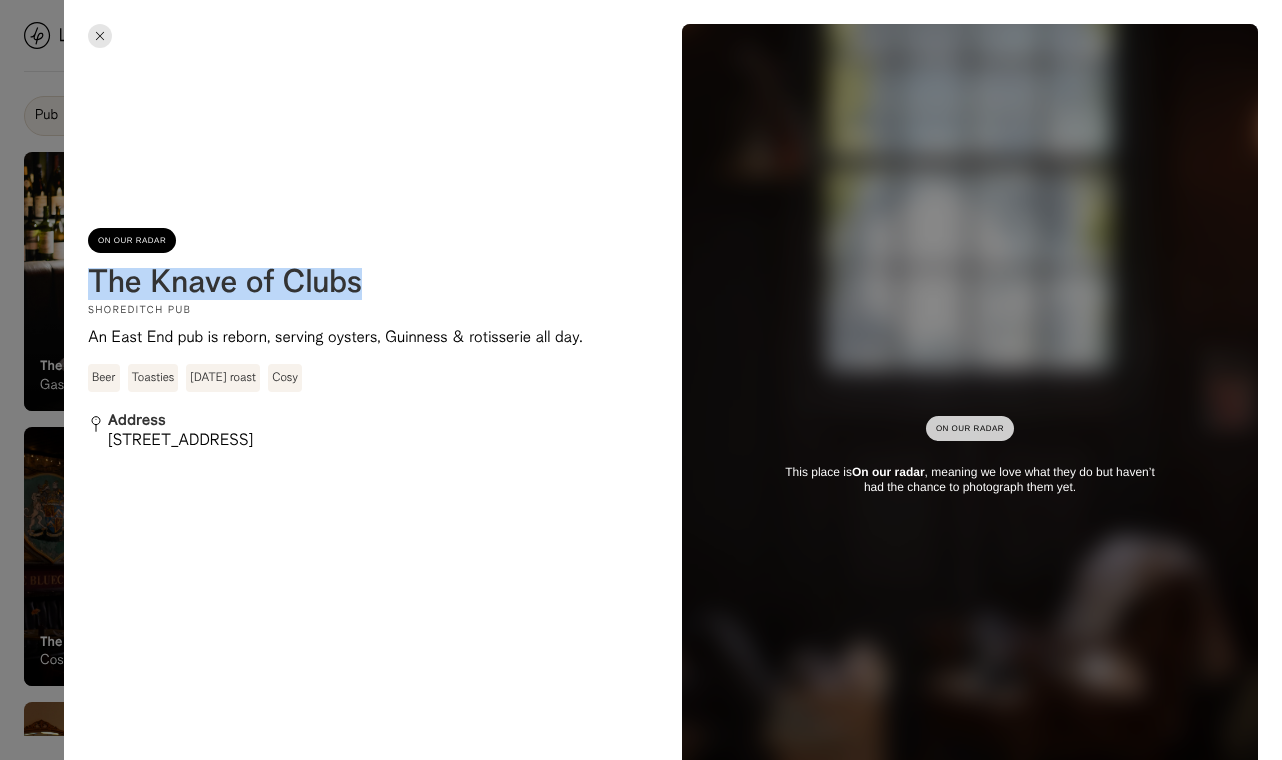 drag, startPoint x: 96, startPoint y: 285, endPoint x: 388, endPoint y: 292, distance: 292.0839 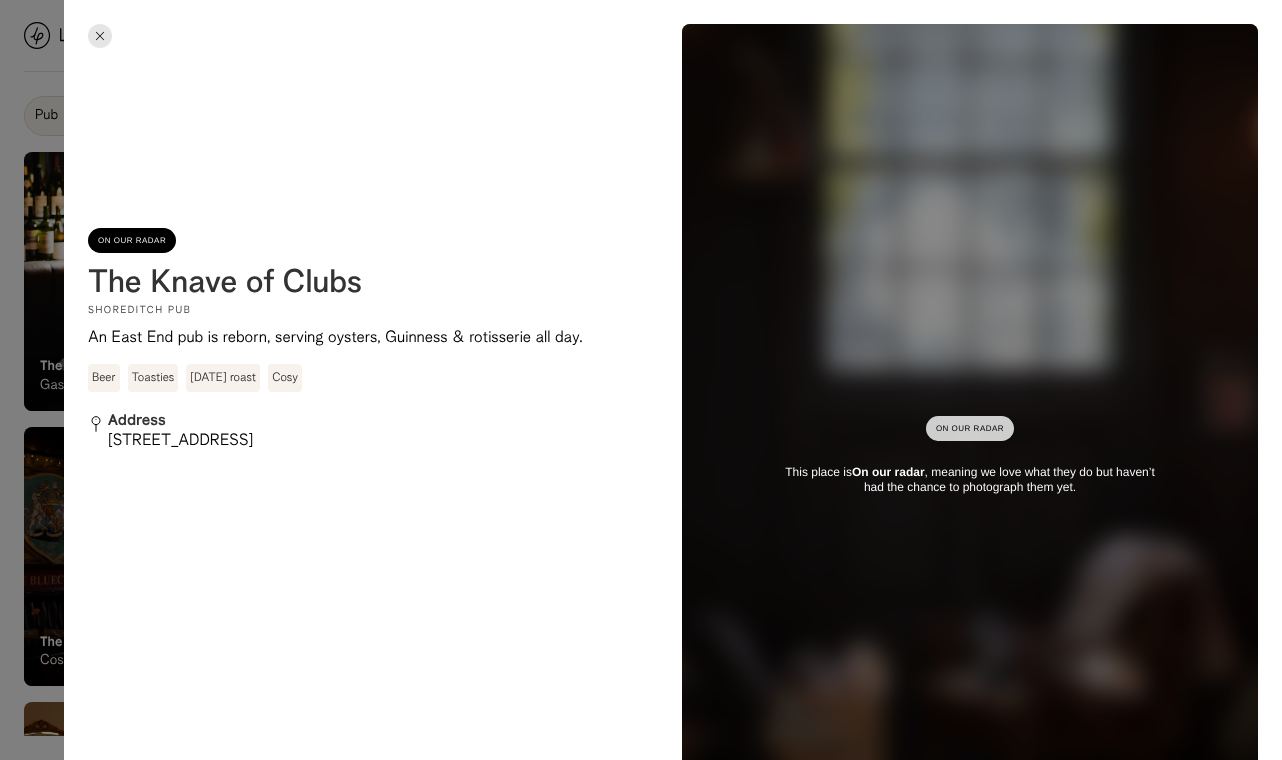click at bounding box center [641, 380] 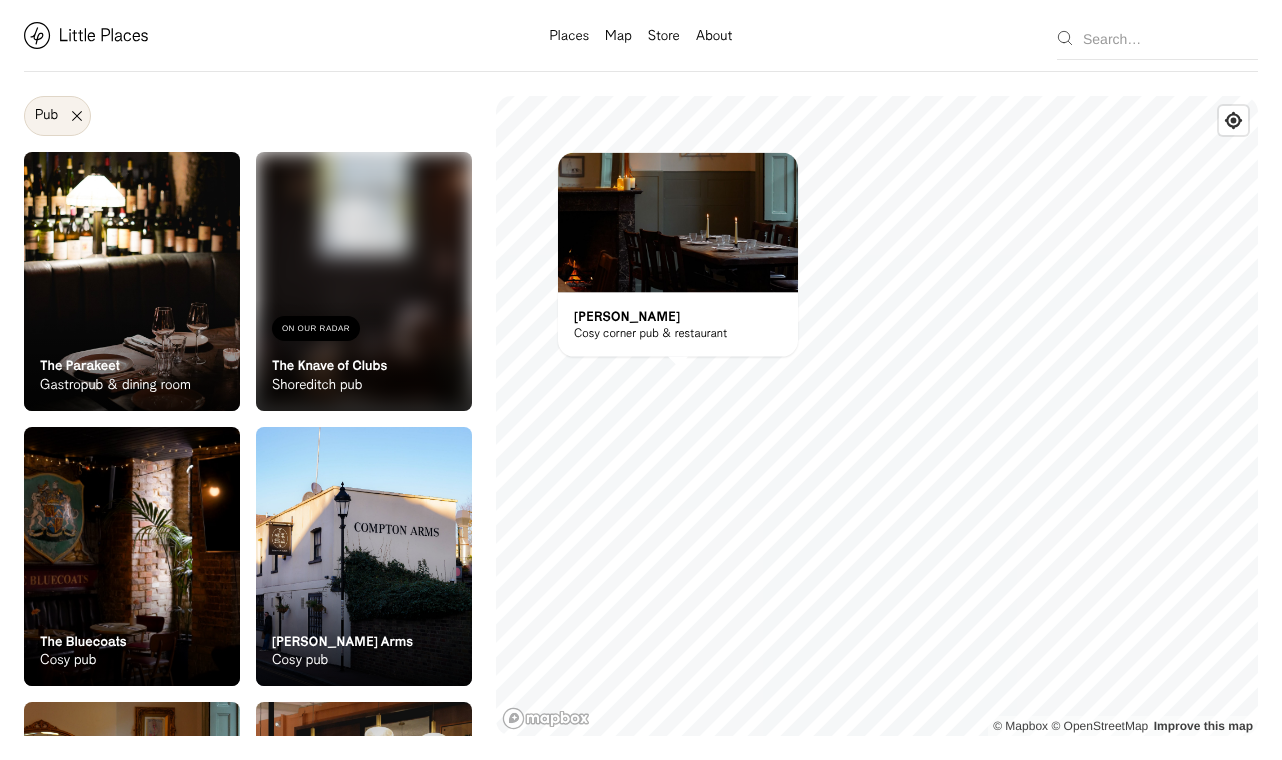 click on "On Our Radar William IV Cosy corner pub & restaurant" at bounding box center [678, 325] 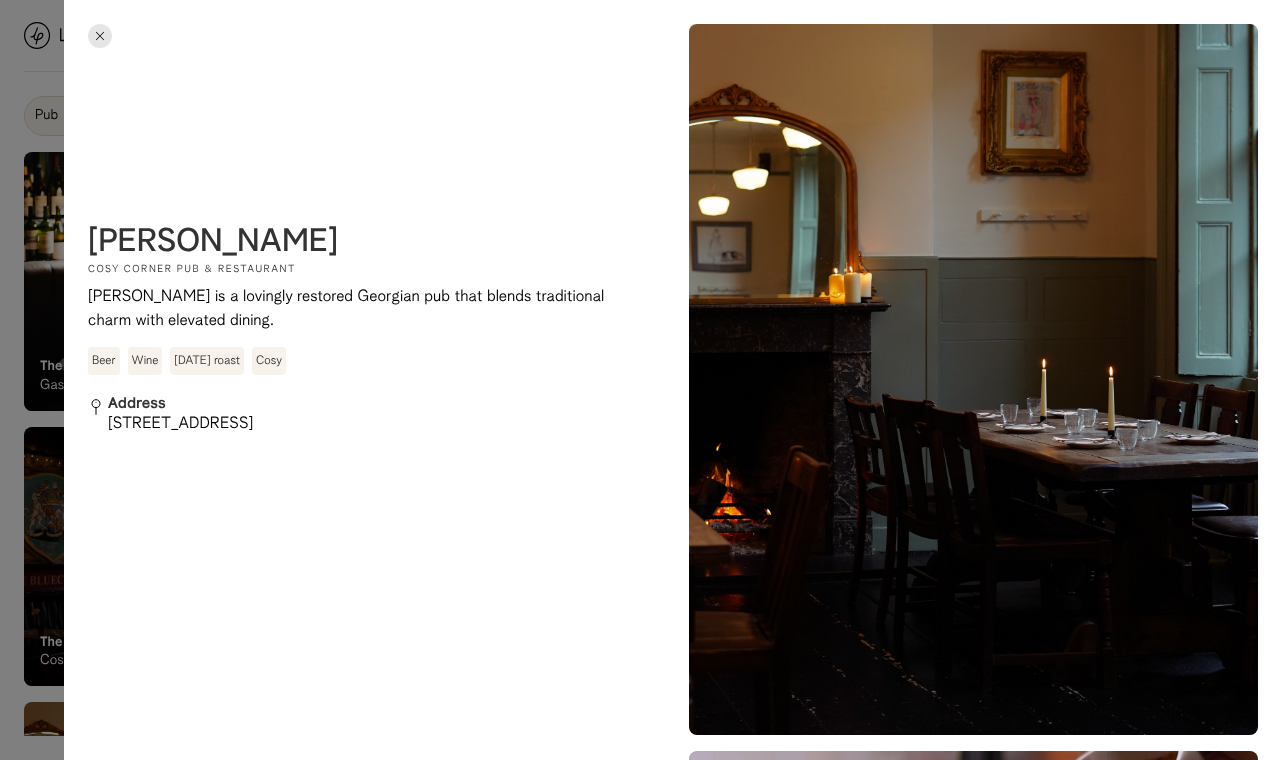 drag, startPoint x: 87, startPoint y: 238, endPoint x: 297, endPoint y: 238, distance: 210 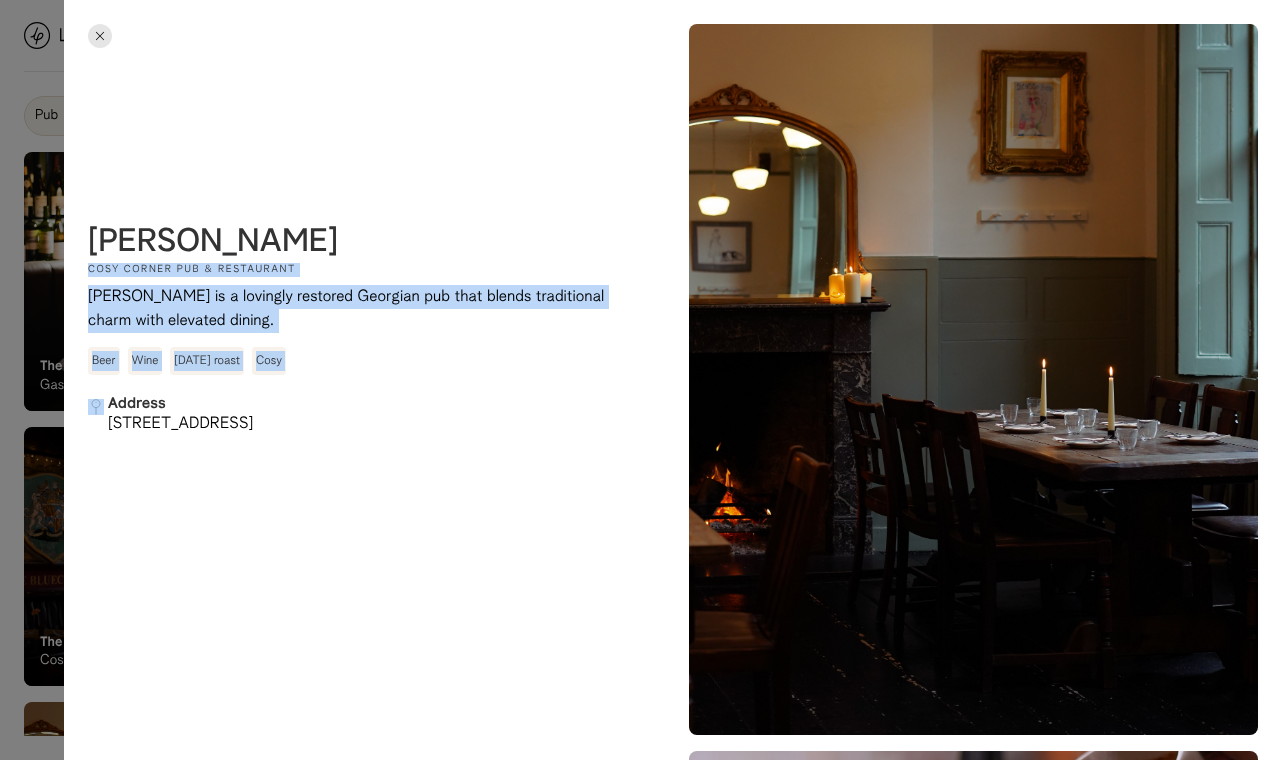 drag, startPoint x: 256, startPoint y: 238, endPoint x: 87, endPoint y: 218, distance: 170.17932 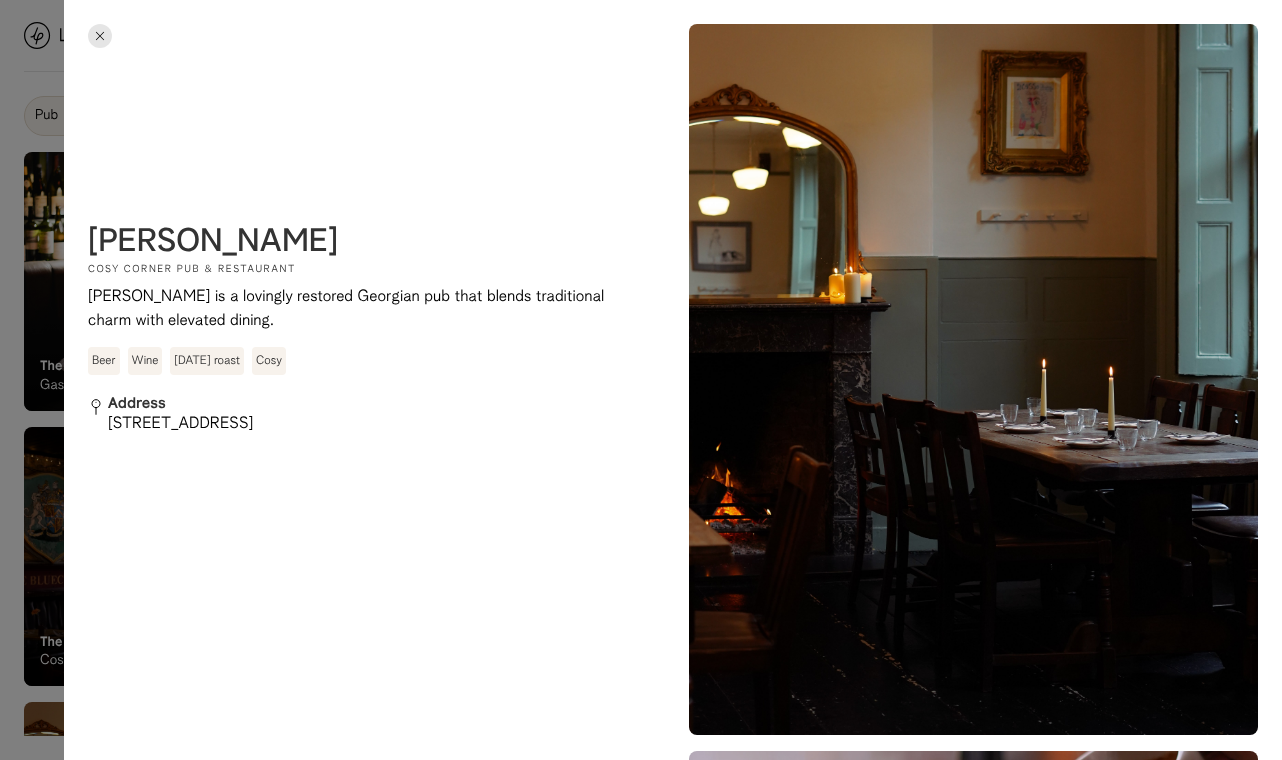 click on "[PERSON_NAME]" at bounding box center [213, 243] 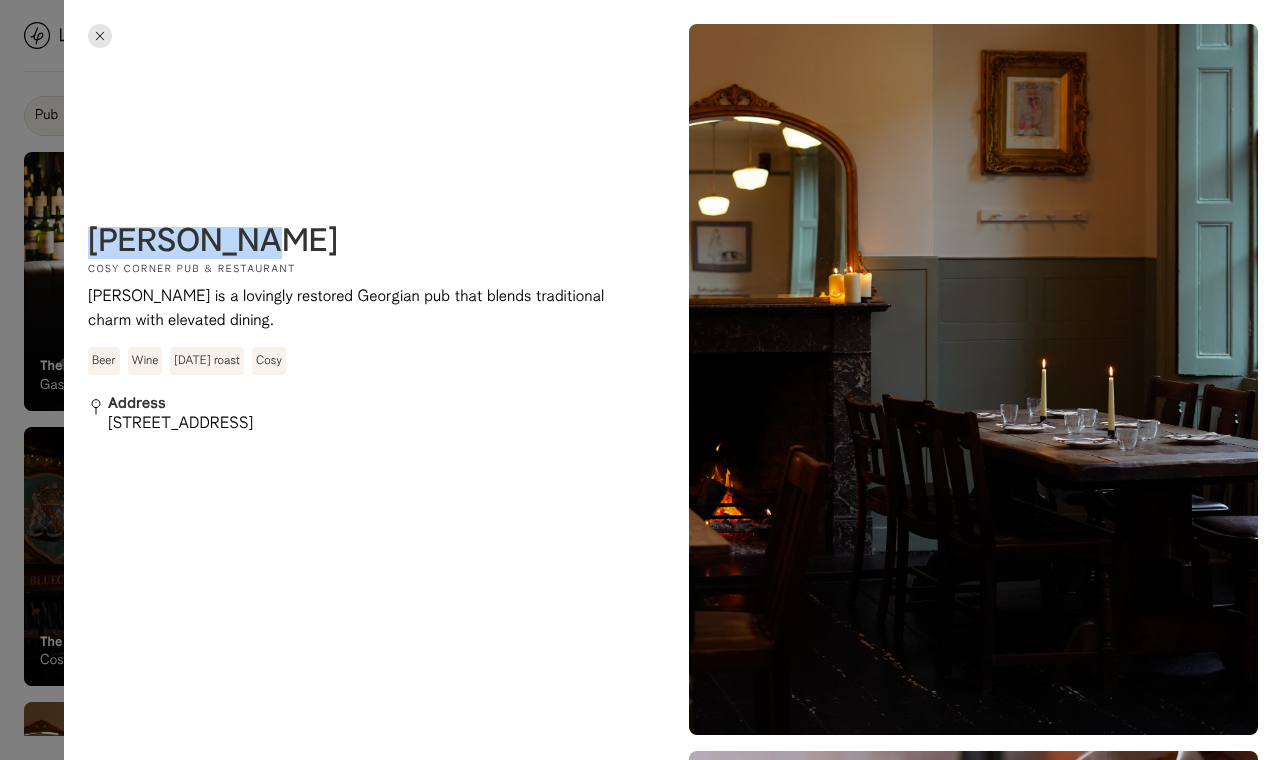 drag, startPoint x: 89, startPoint y: 234, endPoint x: 237, endPoint y: 238, distance: 148.05405 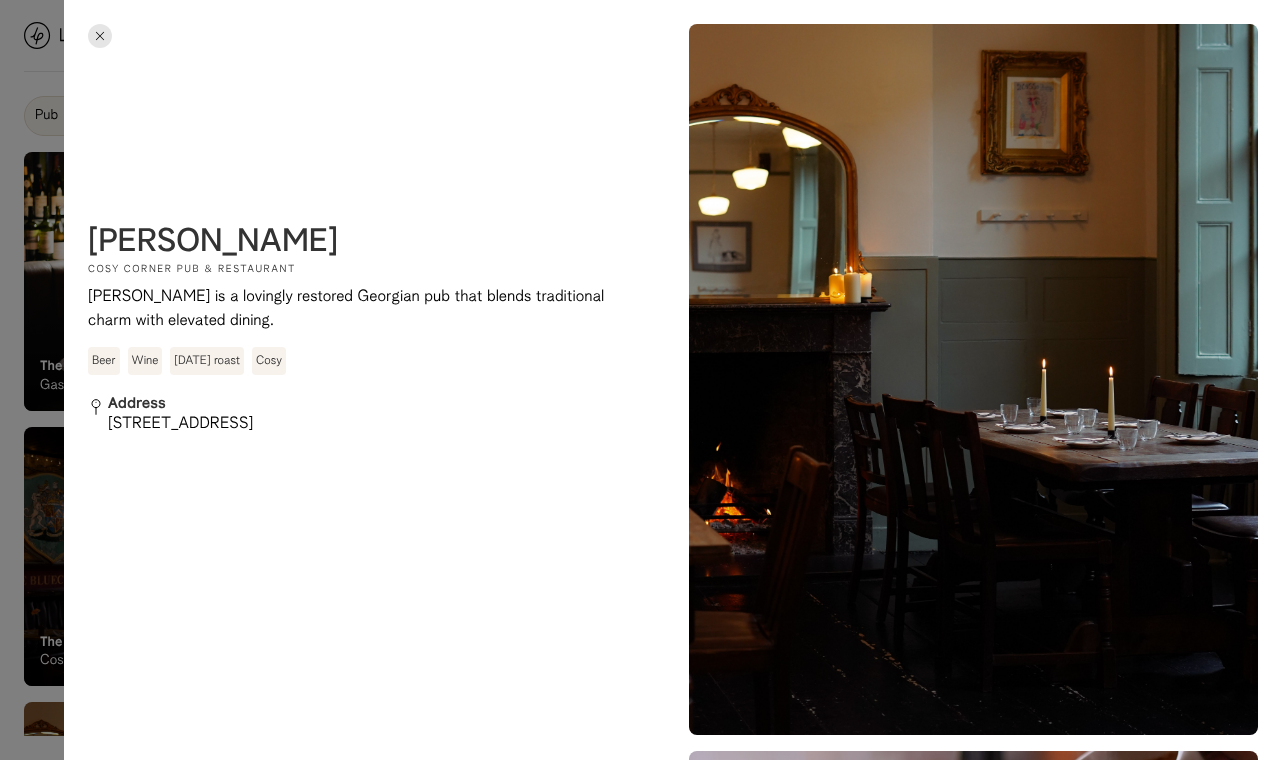click at bounding box center (641, 380) 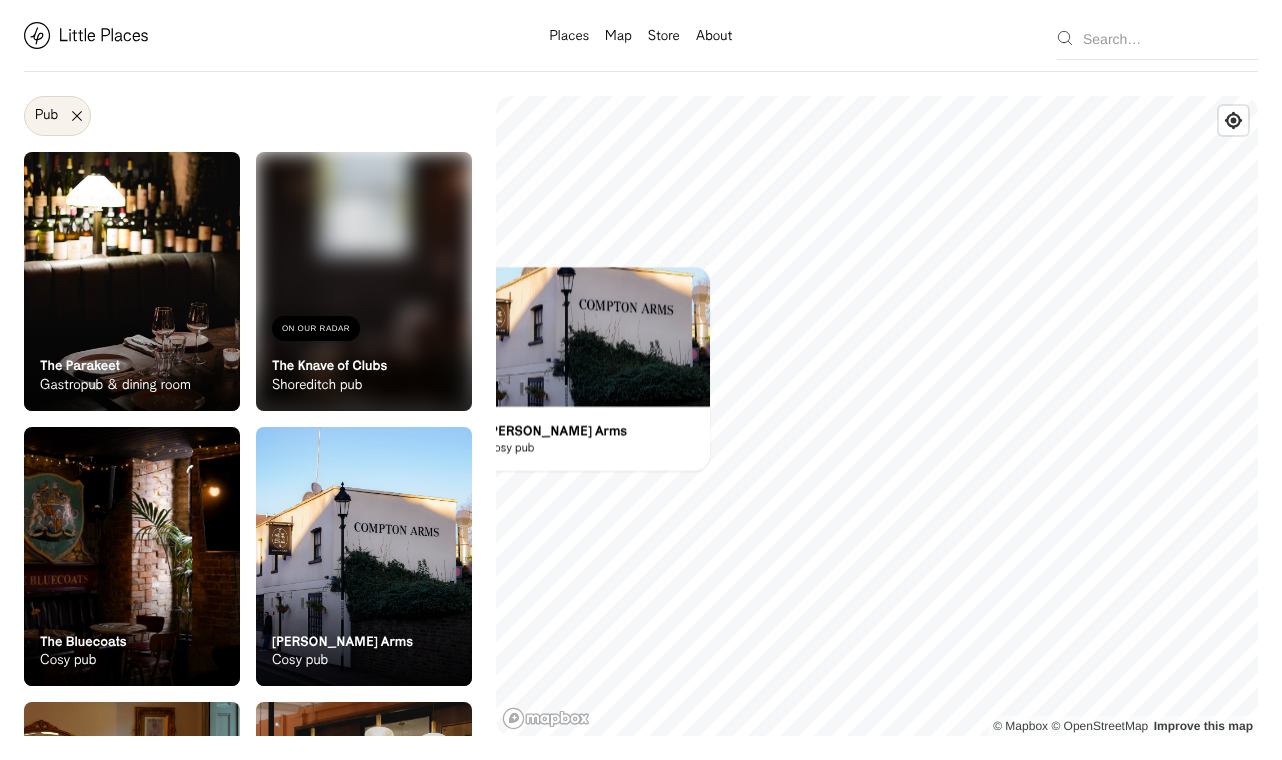 click on "© Mapbox   © OpenStreetMap   Improve this map On Our Radar Compton Arms Cosy pub ×" at bounding box center (877, 416) 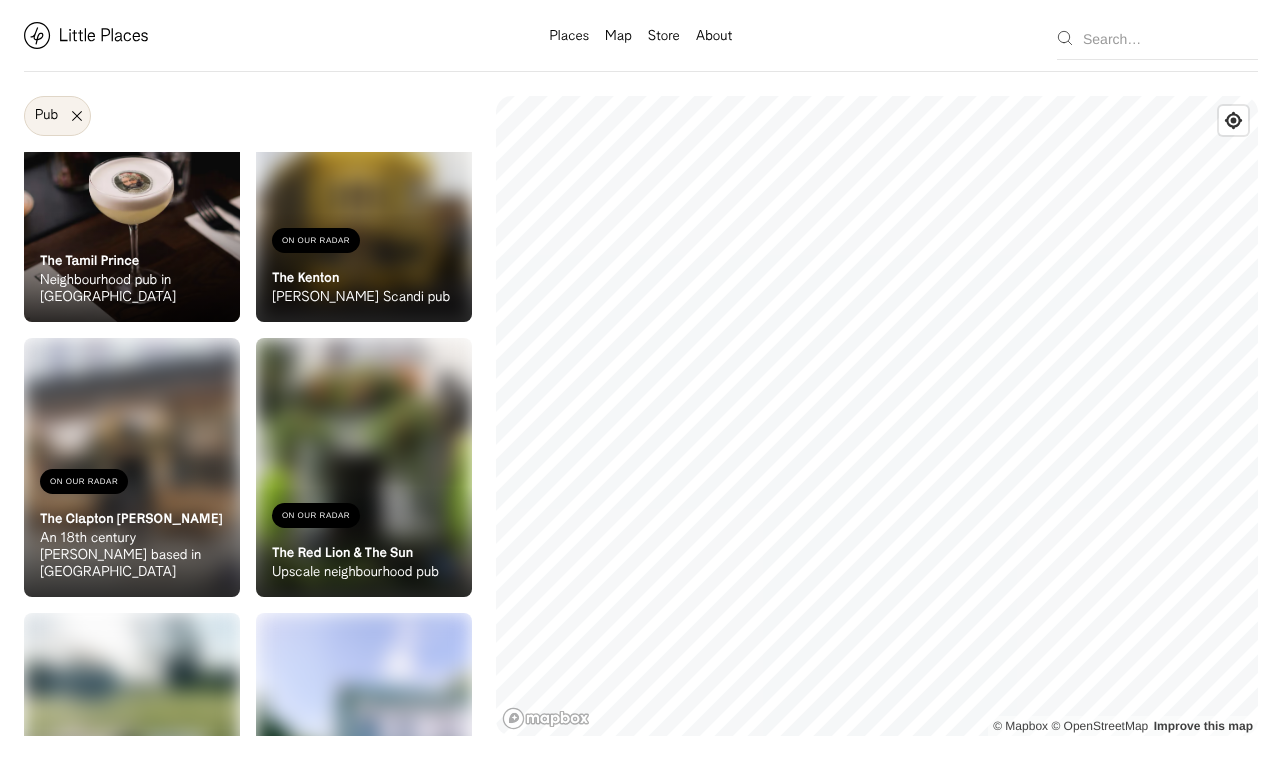 scroll, scrollTop: 1752, scrollLeft: 0, axis: vertical 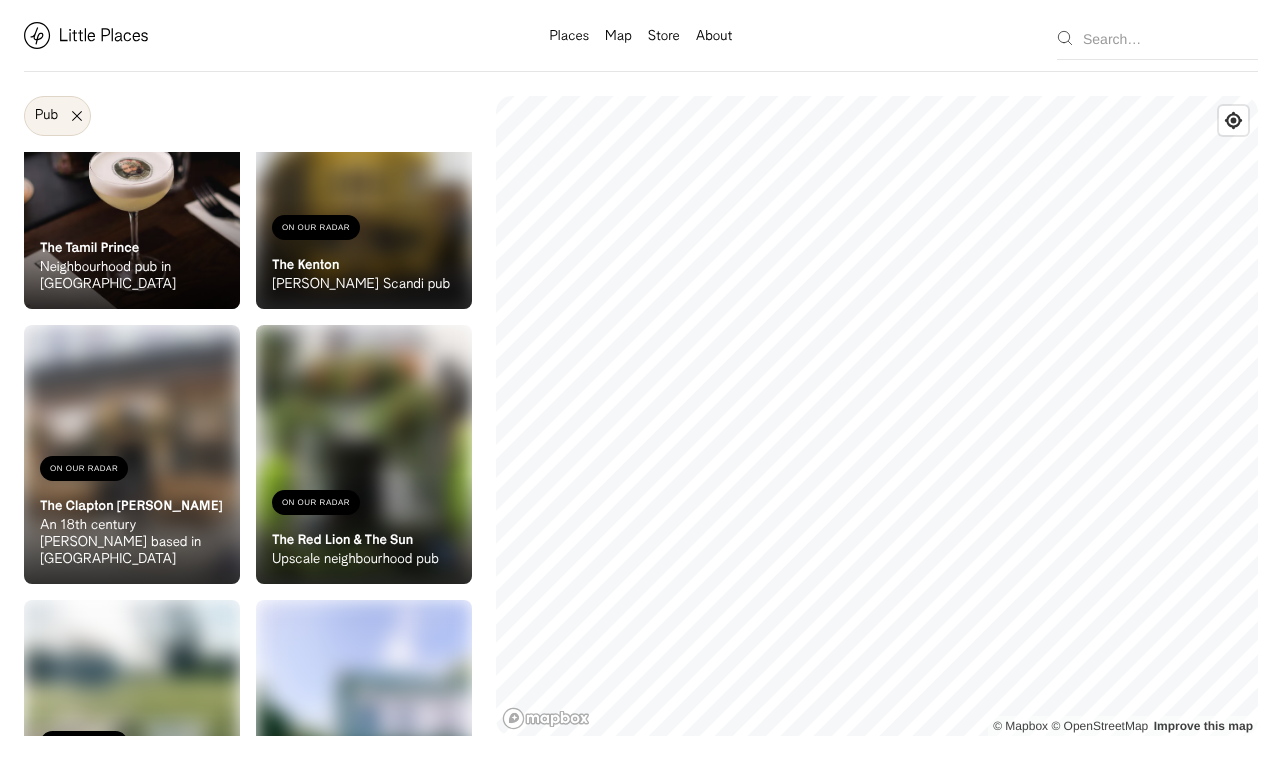 click on "About" at bounding box center (714, 37) 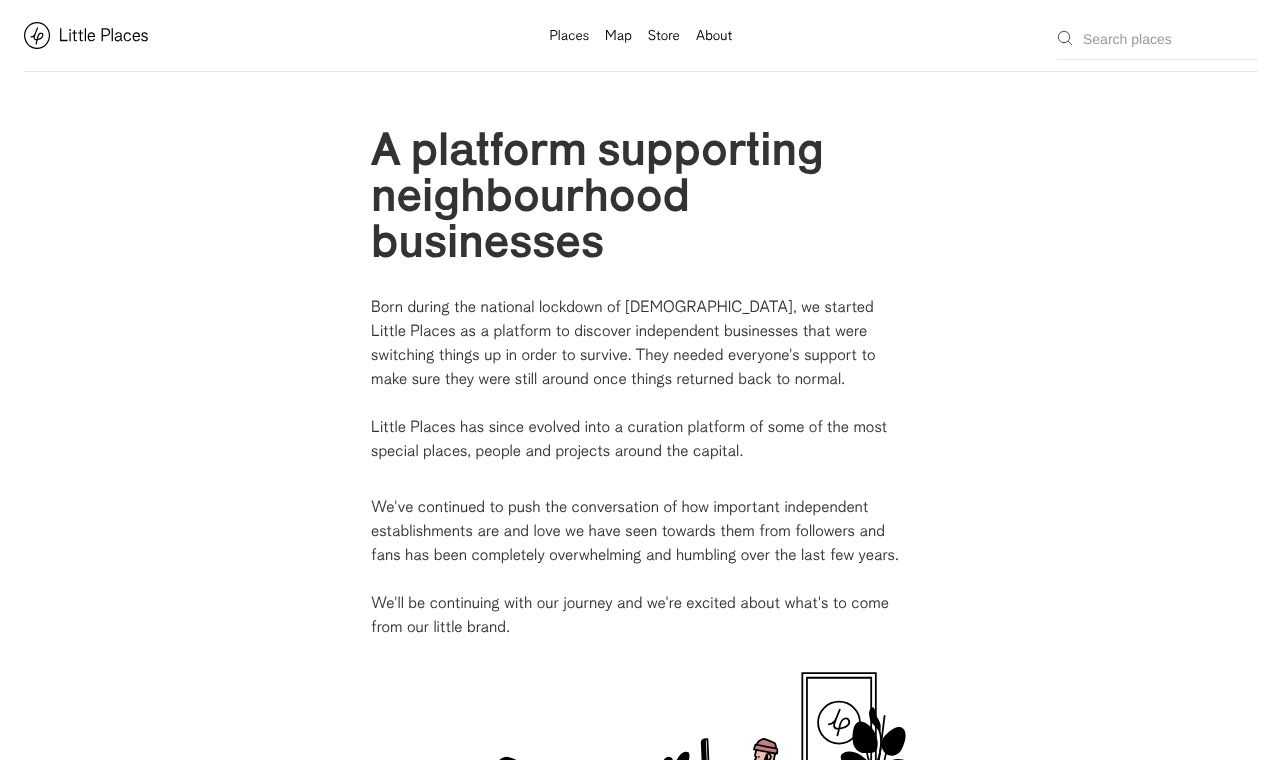 scroll, scrollTop: 0, scrollLeft: 0, axis: both 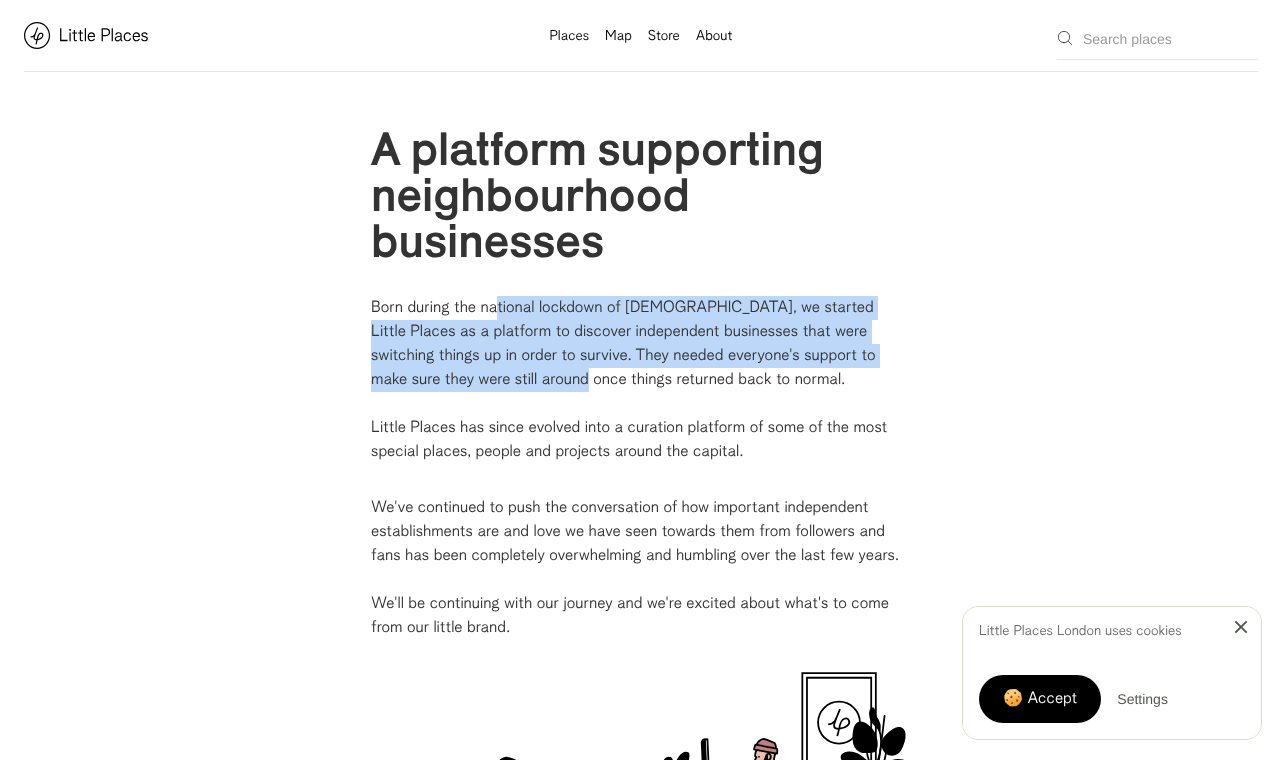 drag, startPoint x: 499, startPoint y: 311, endPoint x: 512, endPoint y: 373, distance: 63.348244 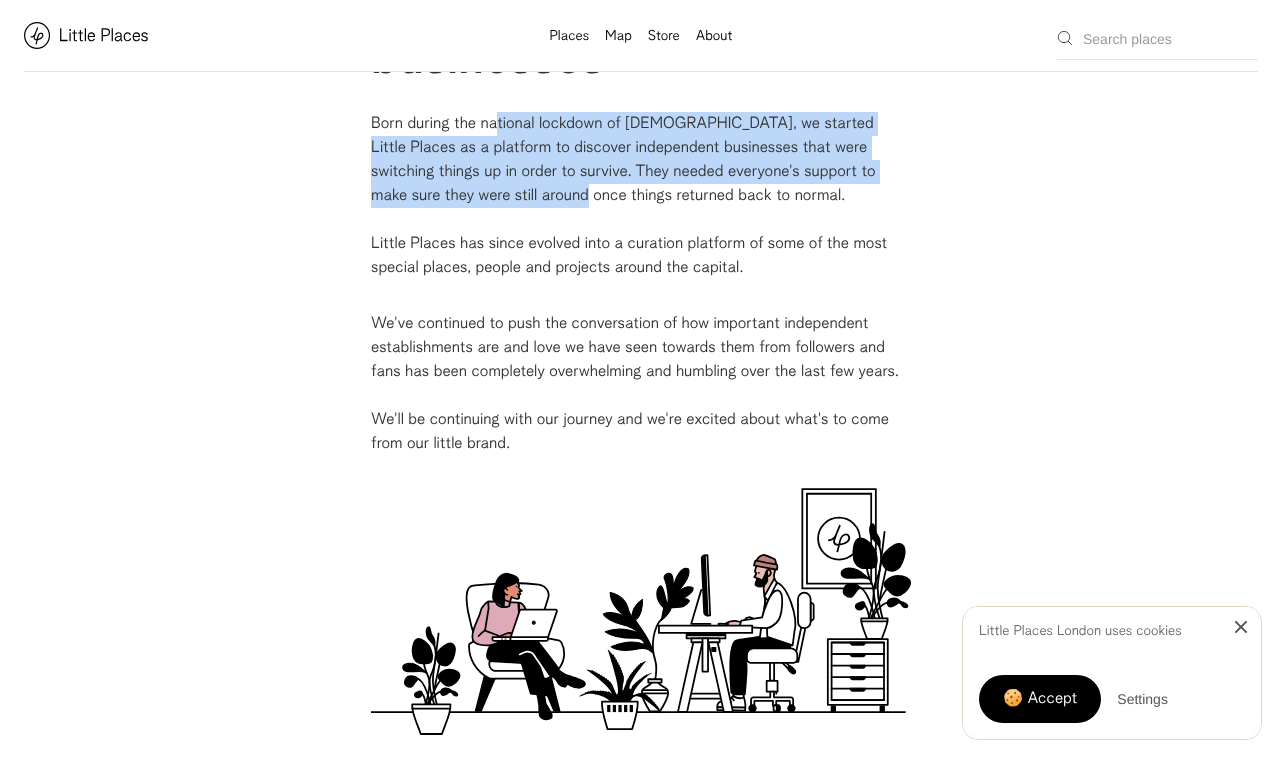 scroll, scrollTop: 191, scrollLeft: 0, axis: vertical 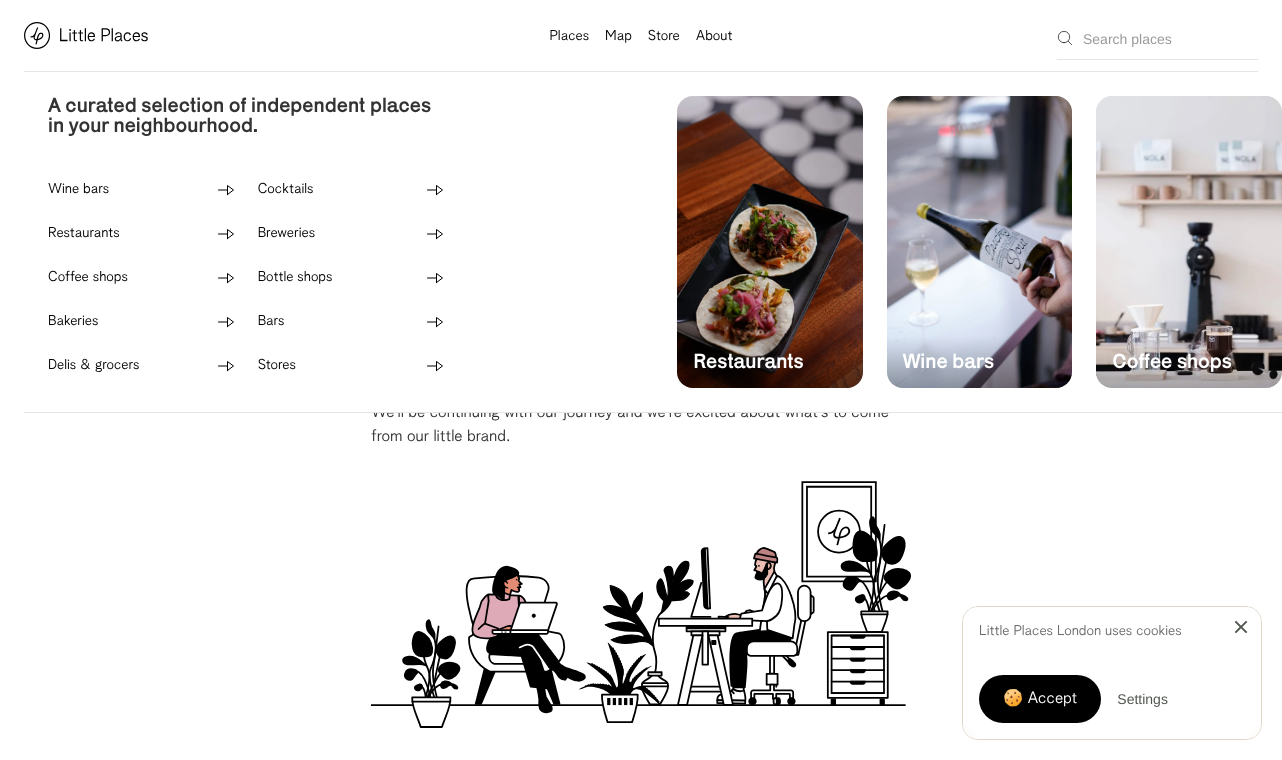 click on "Places" at bounding box center (570, 37) 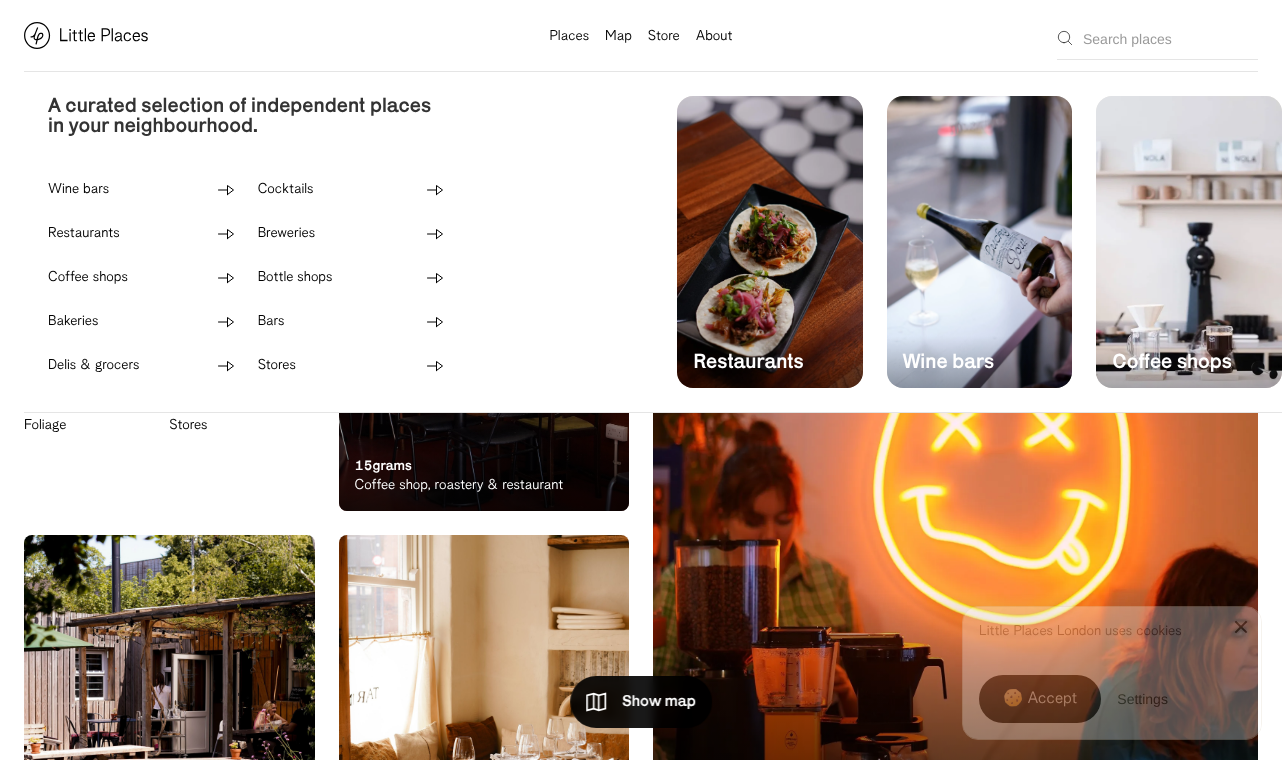 scroll, scrollTop: 0, scrollLeft: 0, axis: both 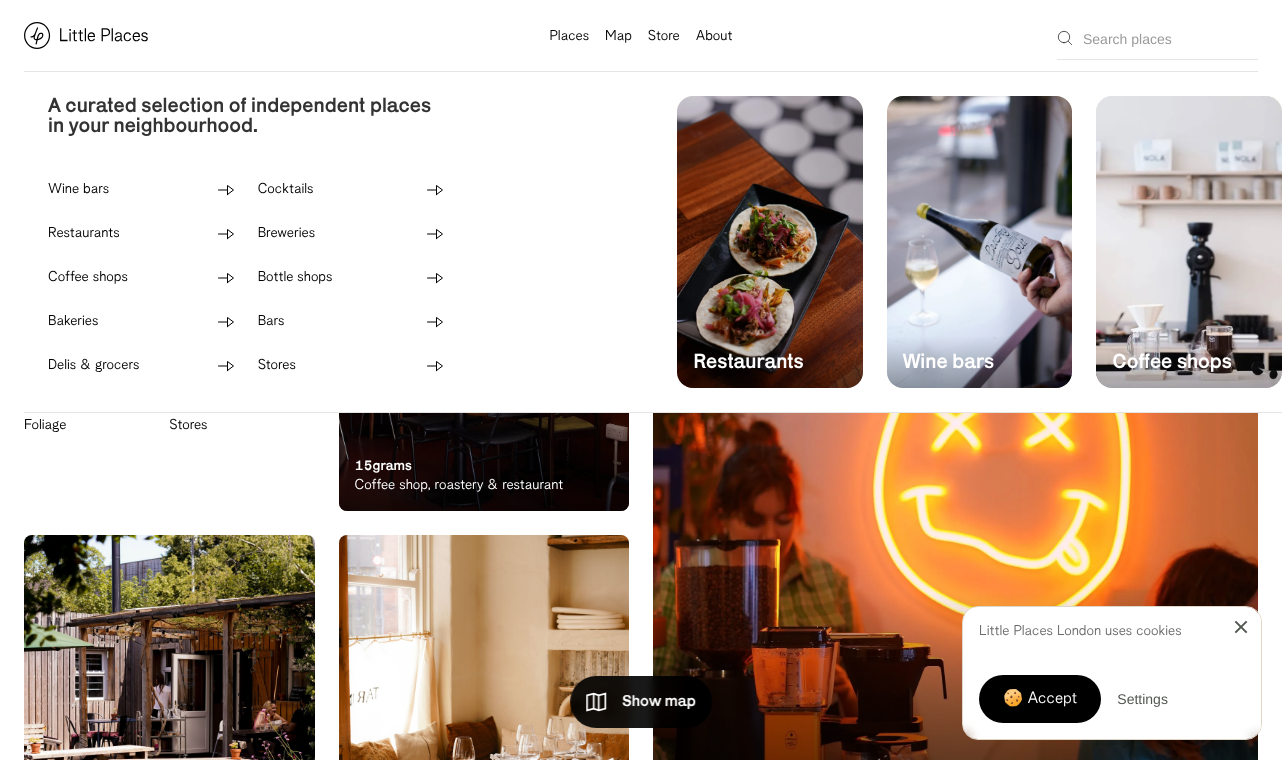 click on "Cocktails" at bounding box center (286, 190) 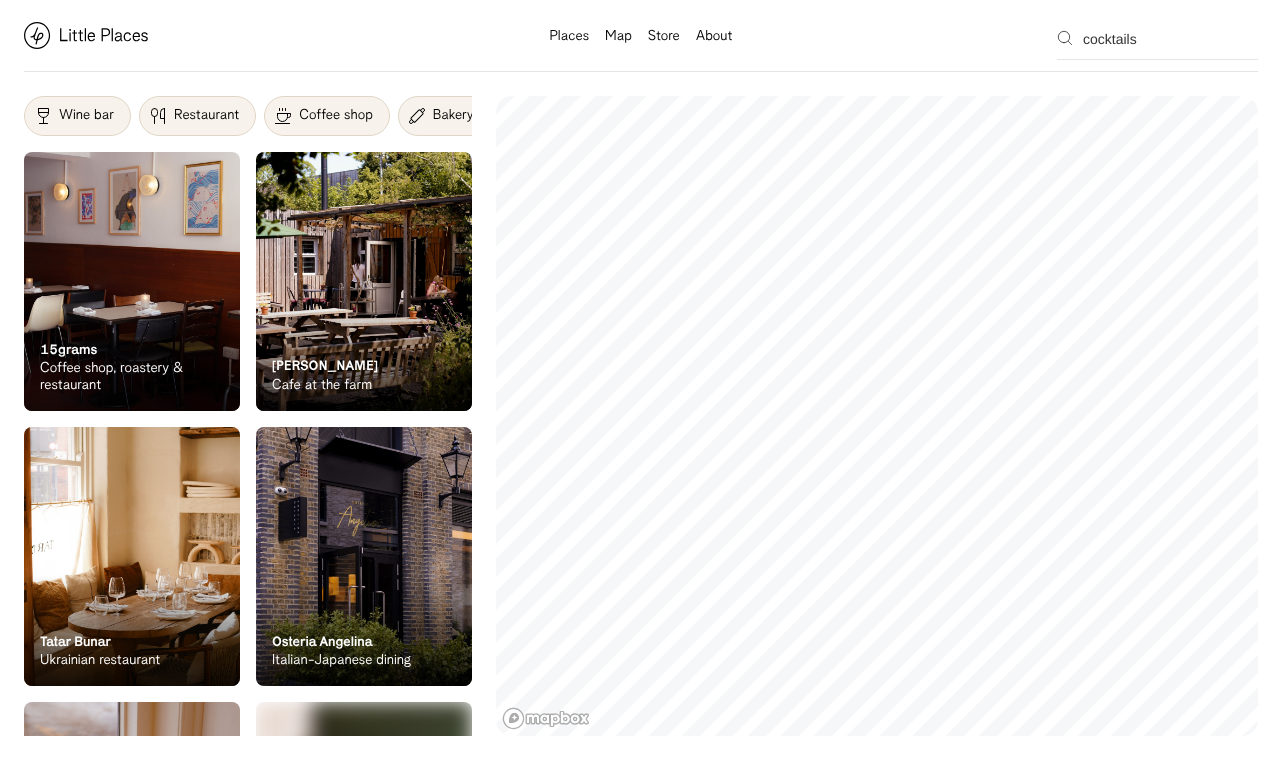 scroll, scrollTop: 0, scrollLeft: 0, axis: both 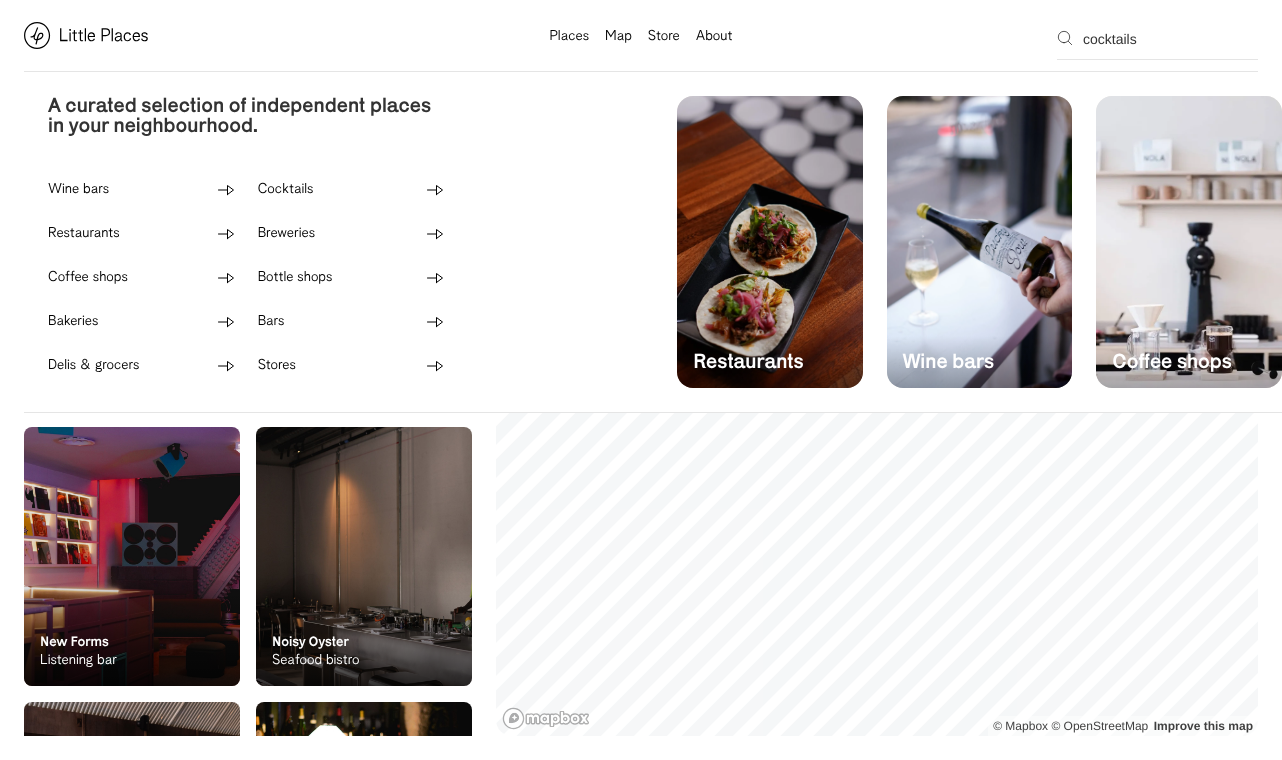 click on "Cocktails" at bounding box center (286, 190) 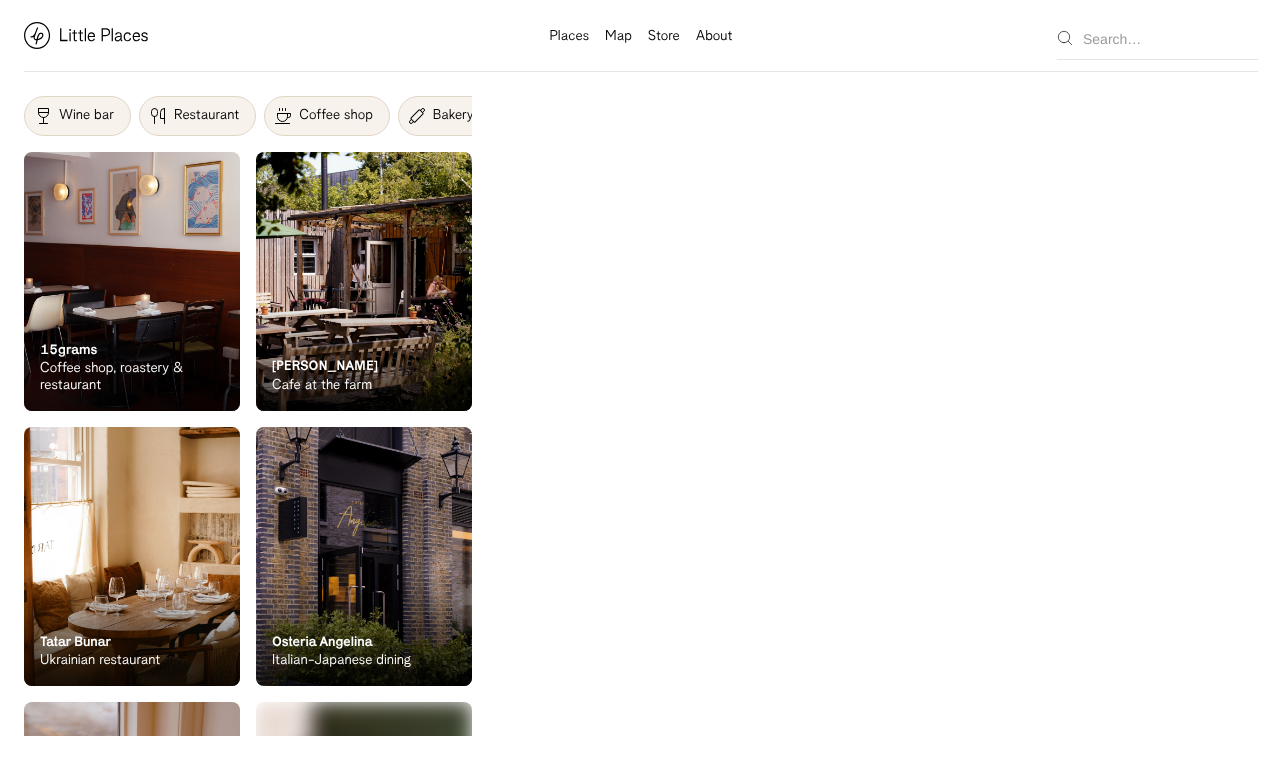 type on "cocktails" 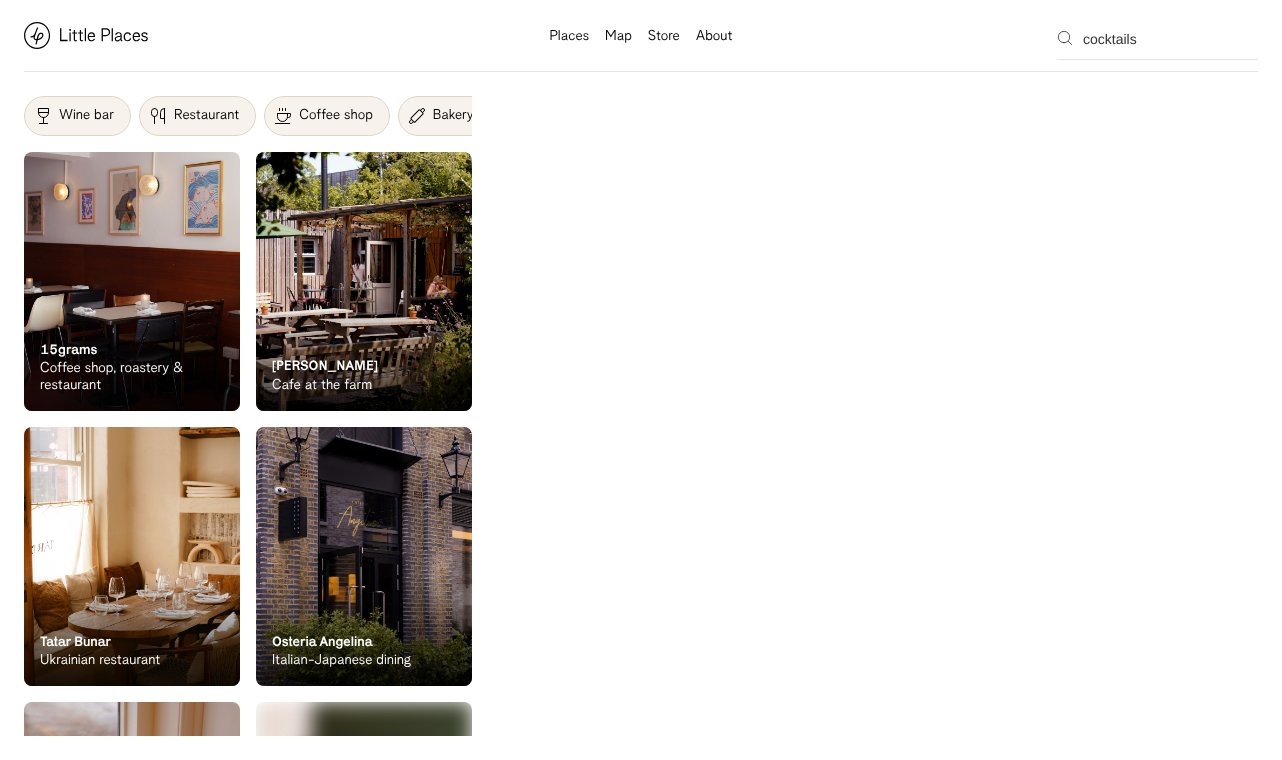 scroll, scrollTop: 0, scrollLeft: 0, axis: both 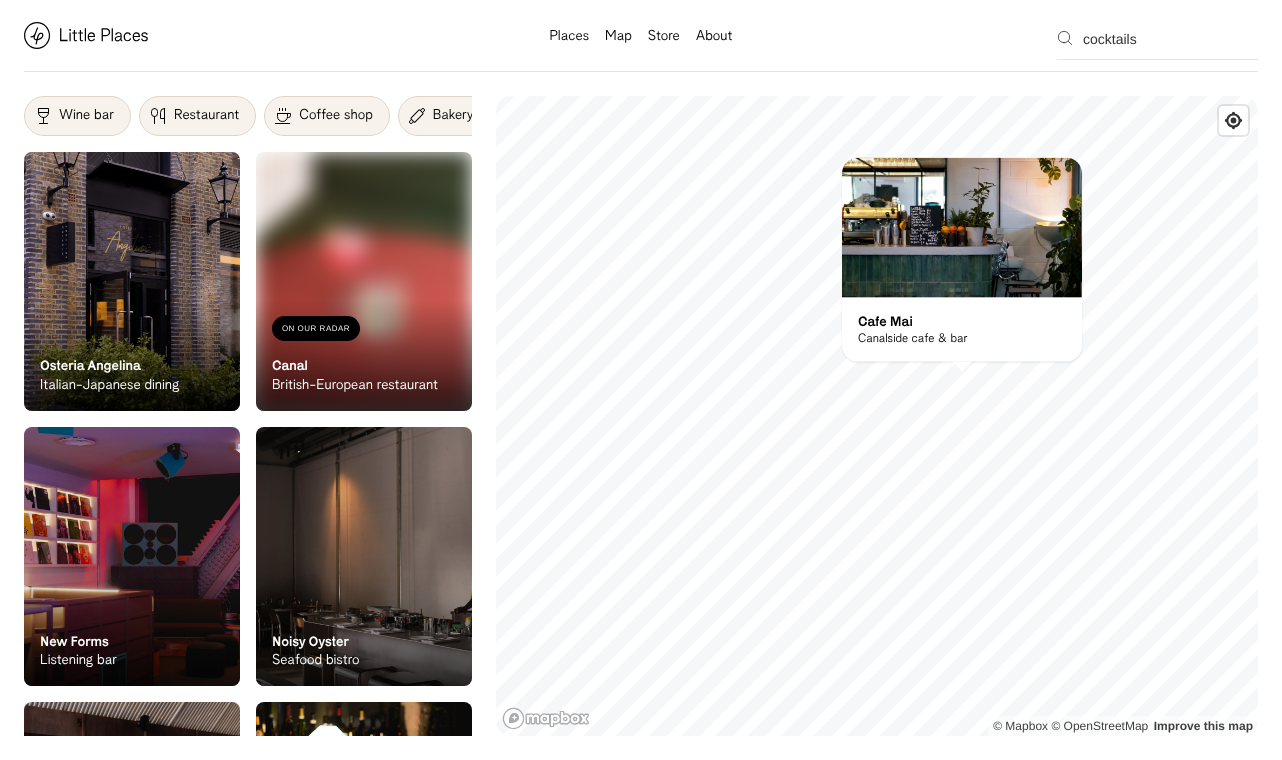 click on "On Our Radar Cafe Mai Canalside cafe & bar" at bounding box center [962, 330] 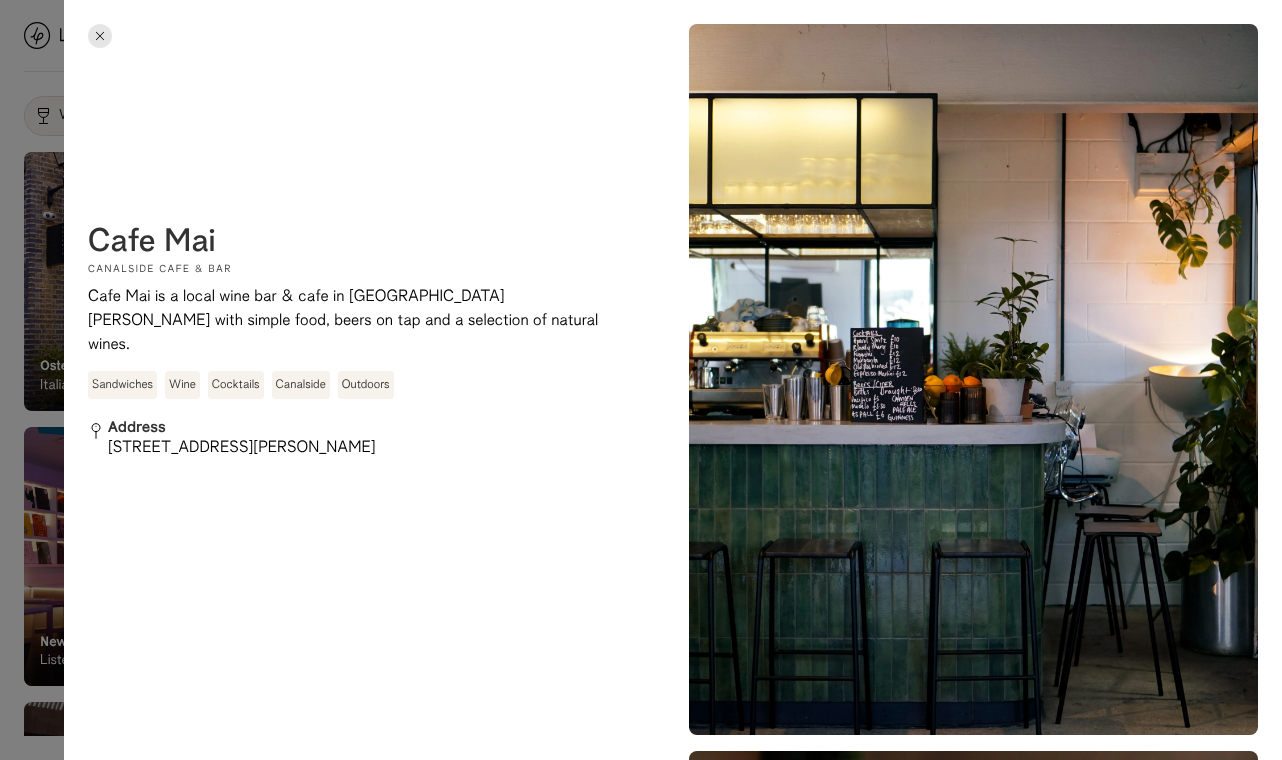 click at bounding box center [641, 380] 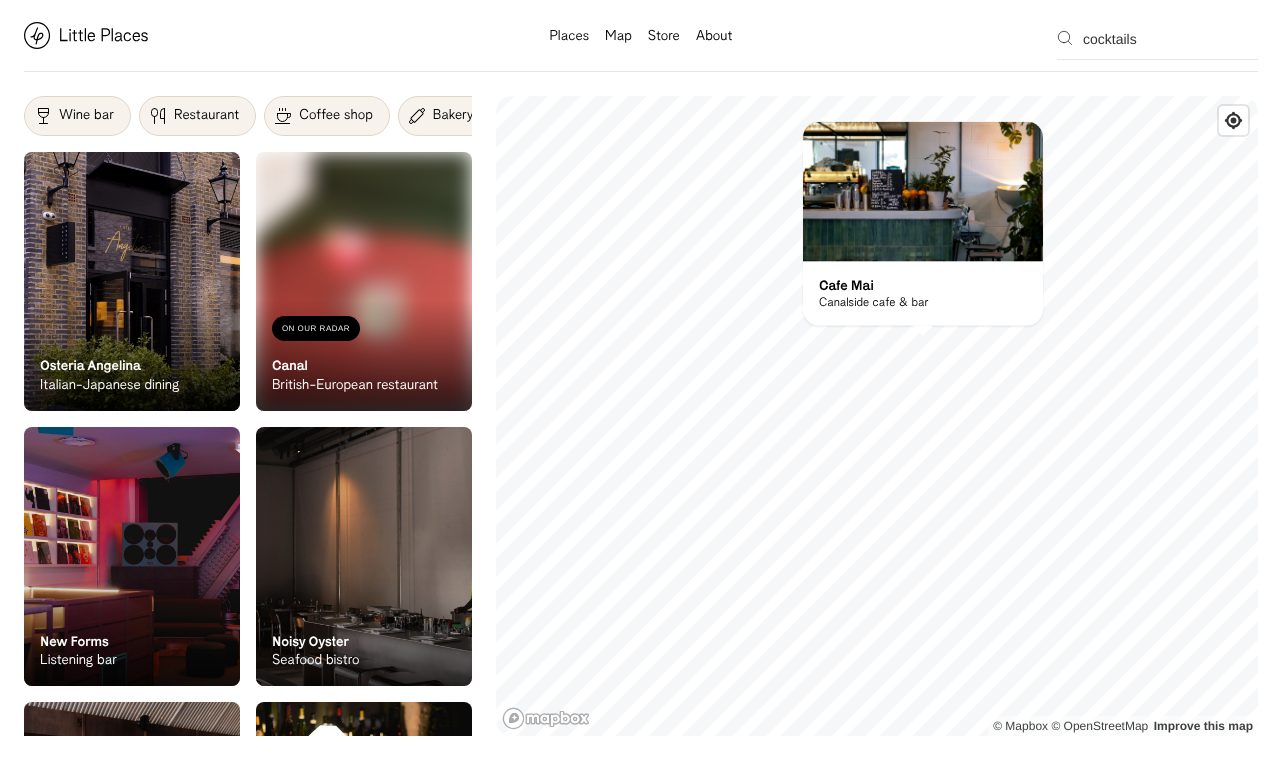 click on "Cafe Mai" at bounding box center [846, 285] 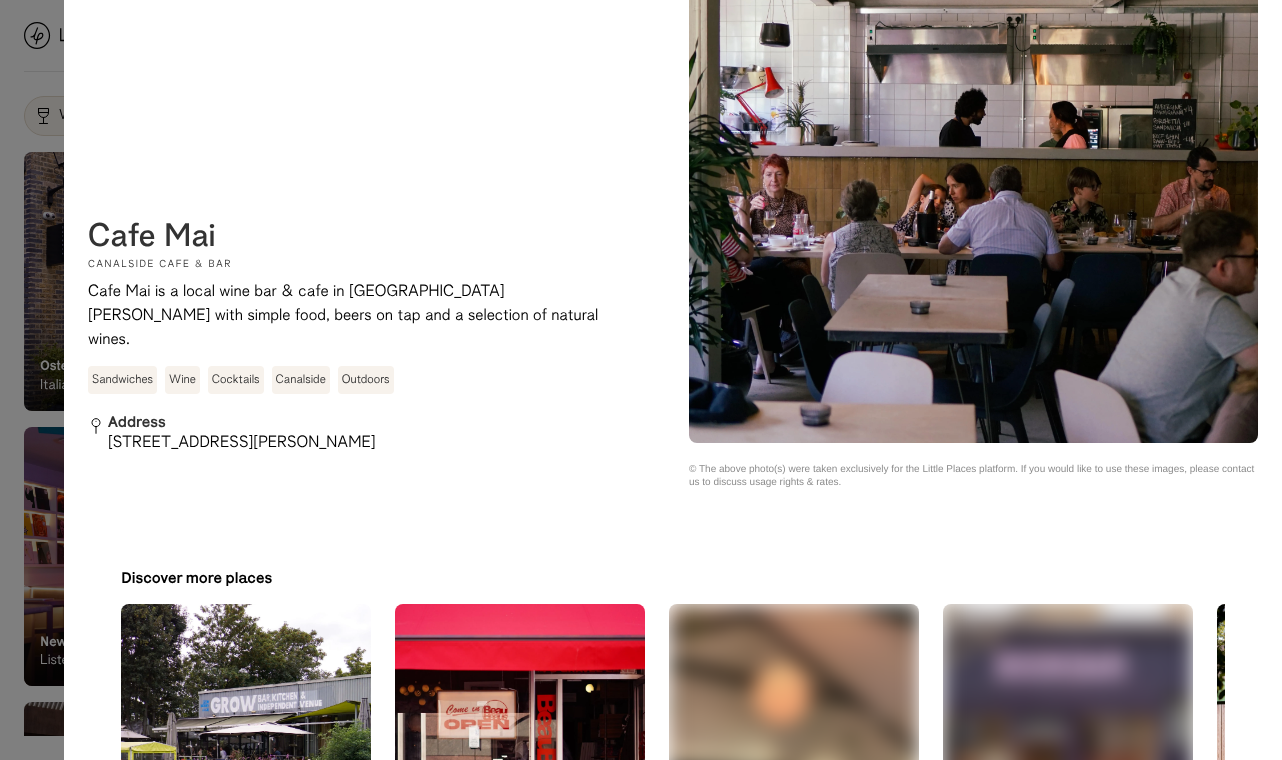 scroll, scrollTop: 2456, scrollLeft: 0, axis: vertical 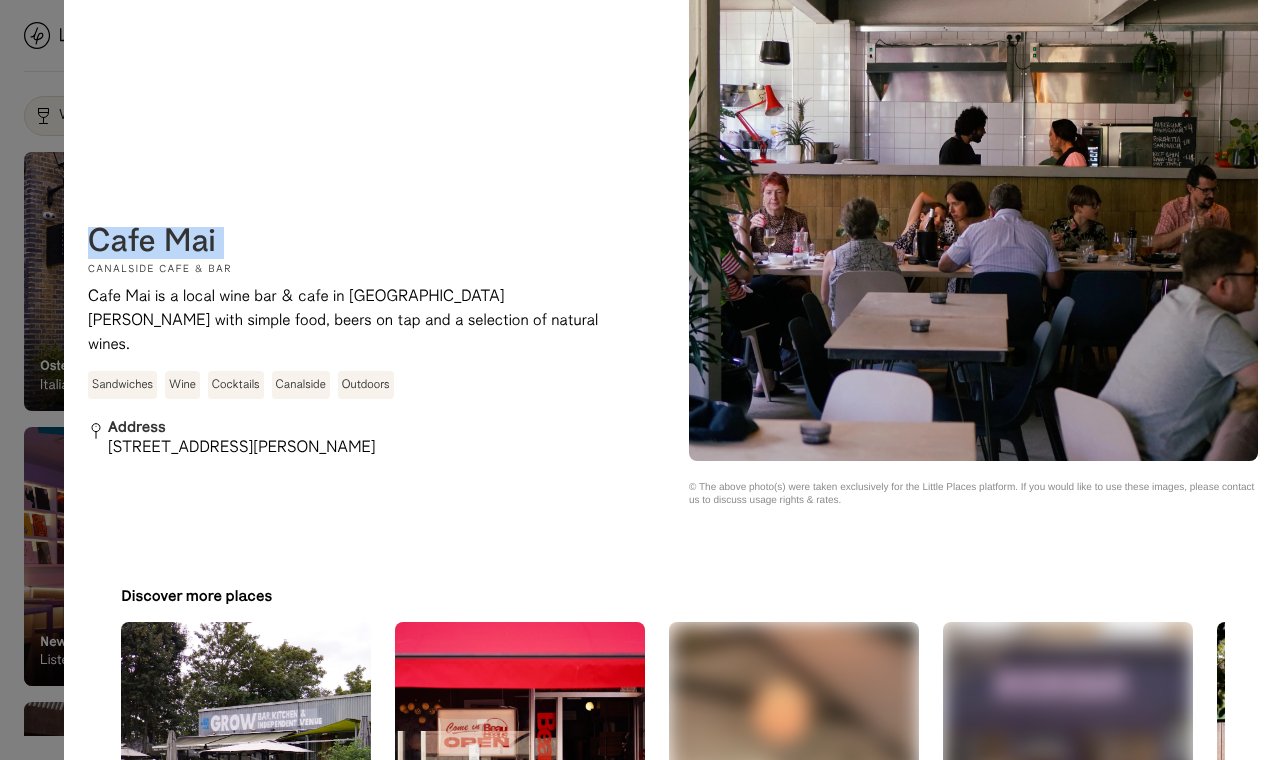 drag, startPoint x: 239, startPoint y: 246, endPoint x: 87, endPoint y: 243, distance: 152.0296 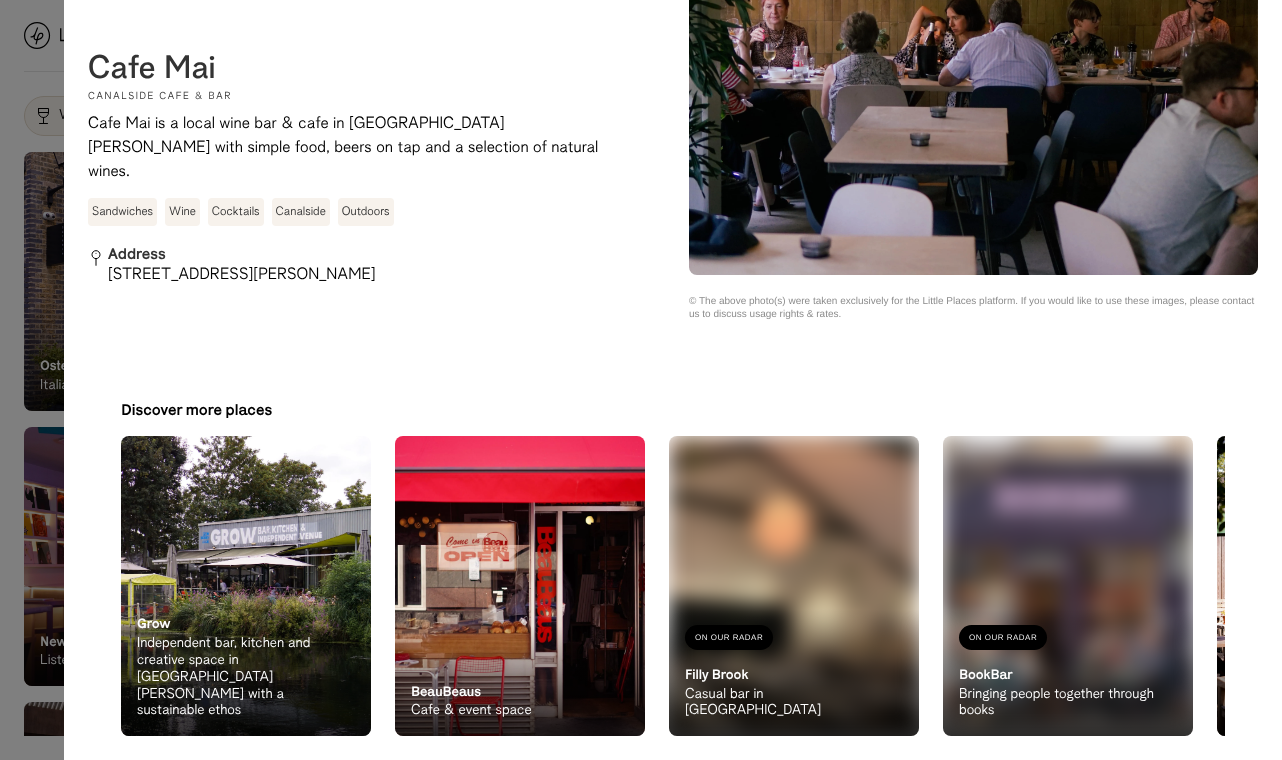 click at bounding box center (641, 380) 